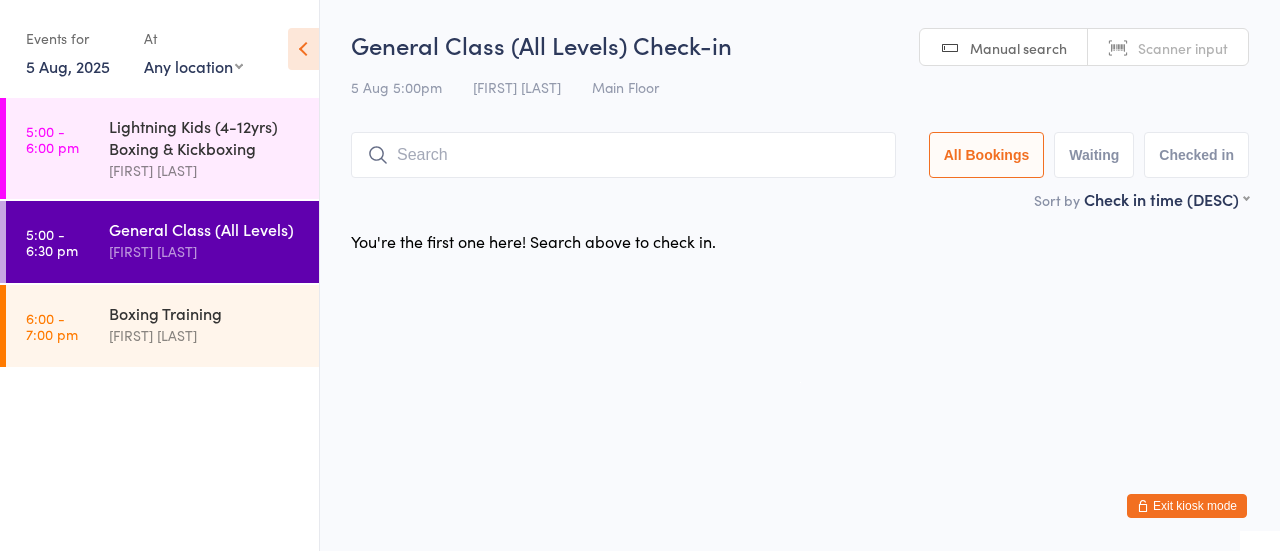 scroll, scrollTop: 0, scrollLeft: 0, axis: both 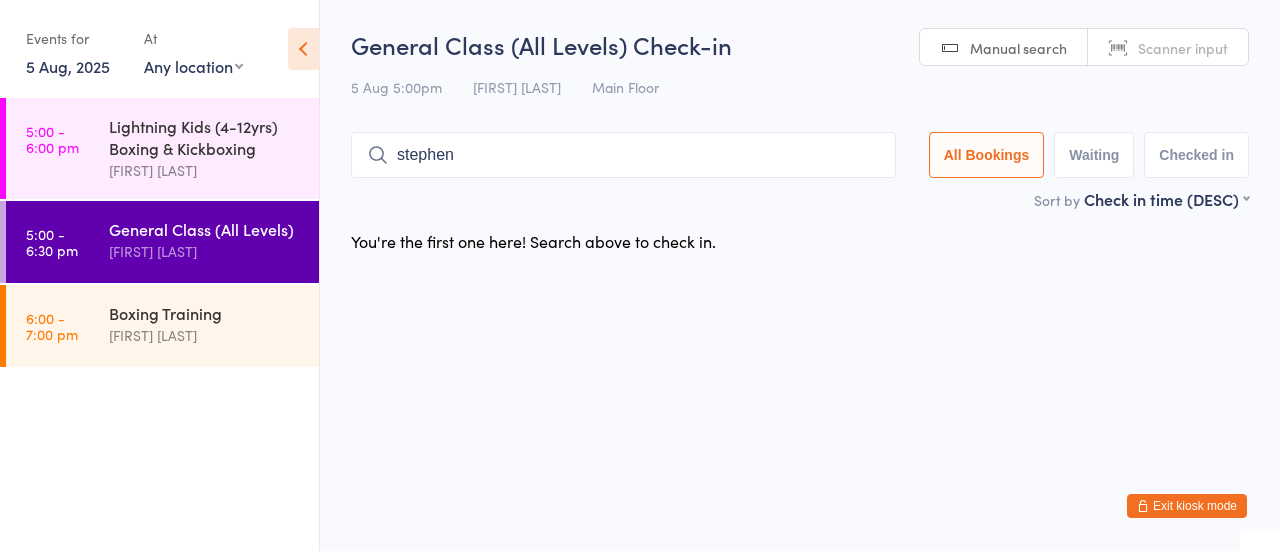 type on "stephen" 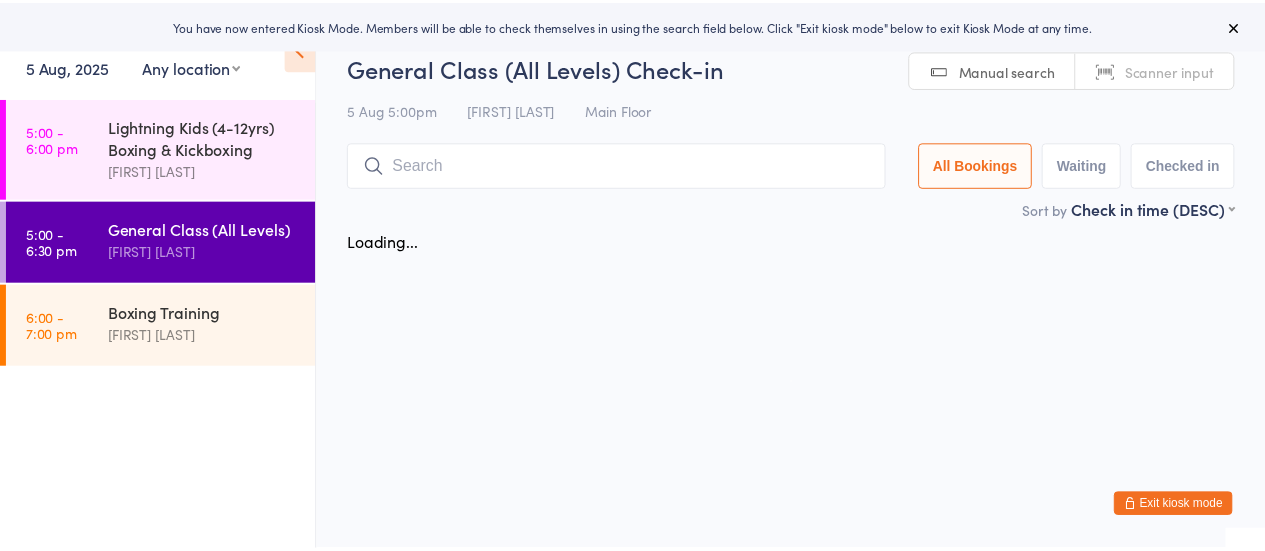 scroll, scrollTop: 0, scrollLeft: 0, axis: both 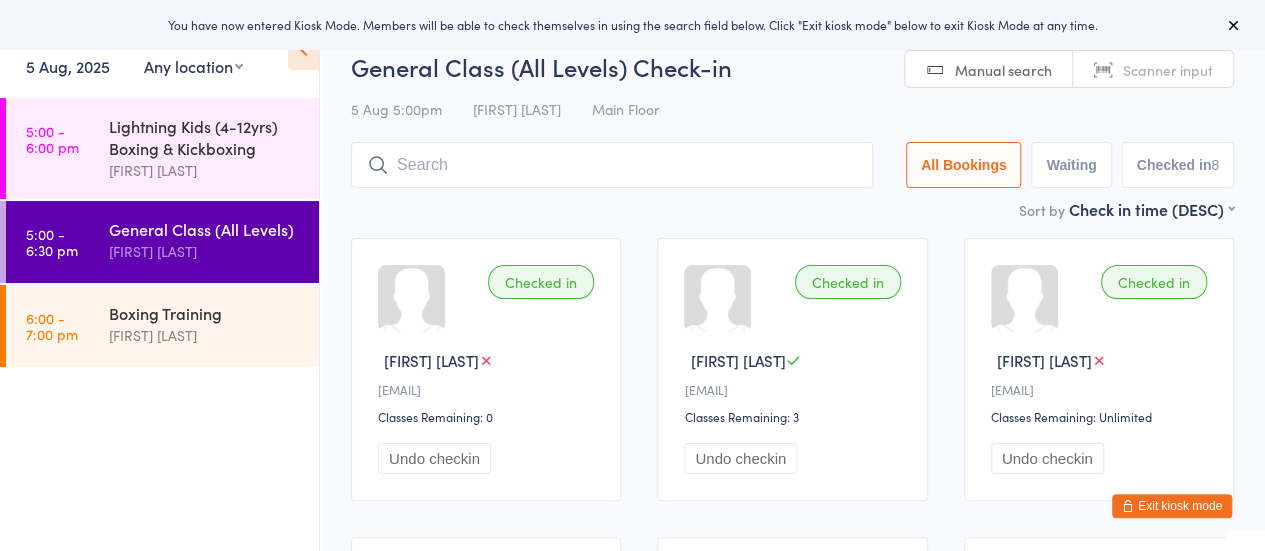 click on "Exit kiosk mode" at bounding box center (1172, 506) 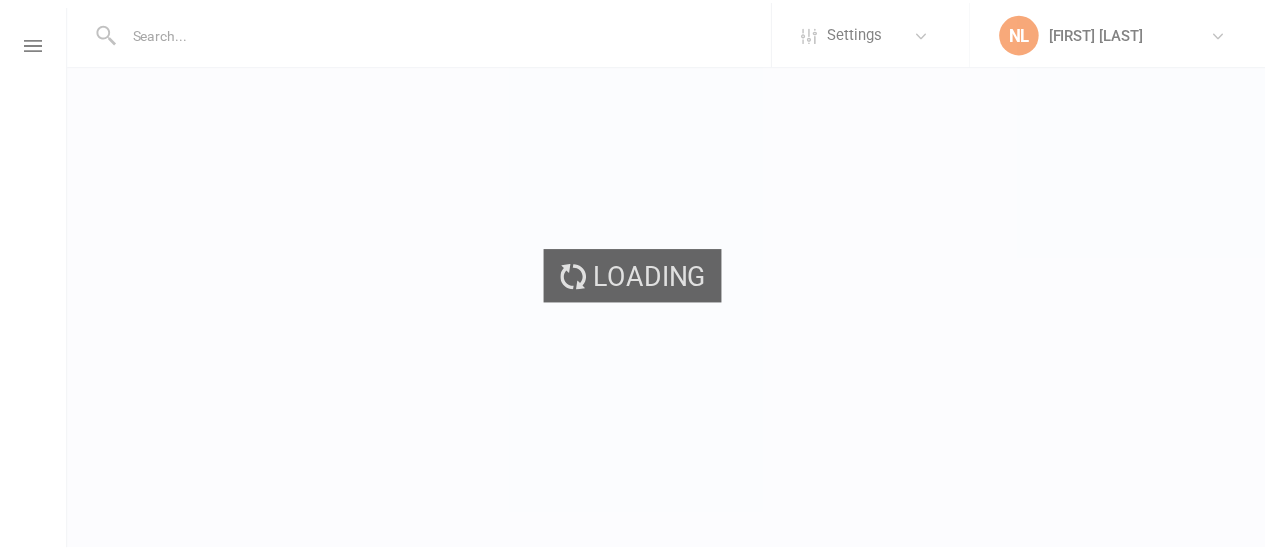 scroll, scrollTop: 0, scrollLeft: 0, axis: both 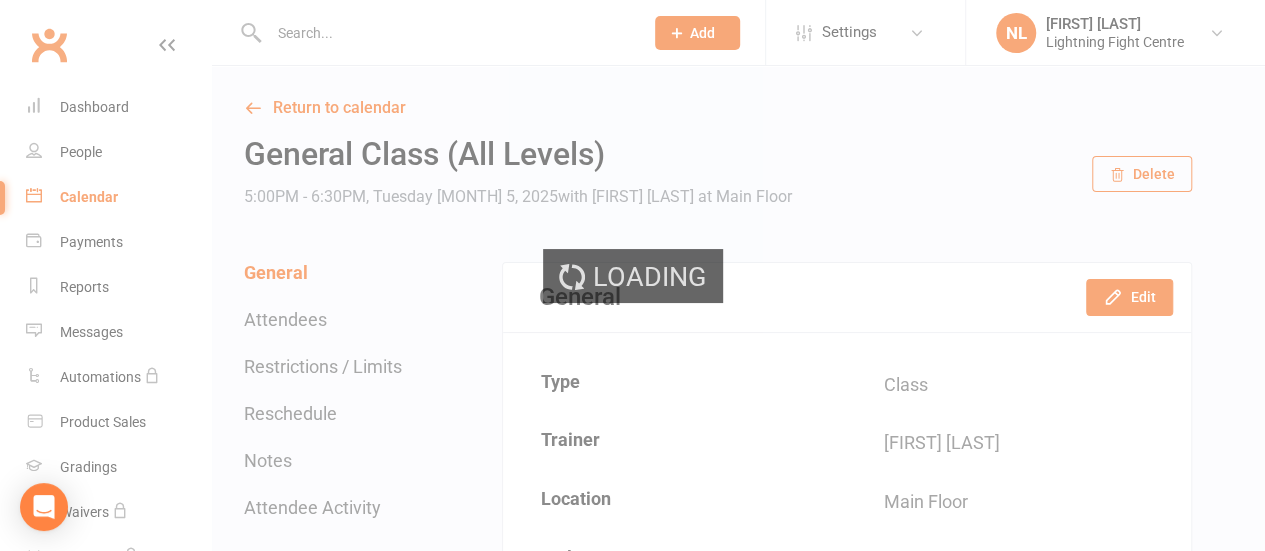 click on "Prospect
Member
Non-attending contact
Class / event
Appointment
Task
Membership plan
Bulk message
Add
Settings Membership Plans Event Templates Appointment Types Mobile App  Website Image Library Customize Contacts Bulk Imports Access Control Users Account Profile Clubworx API NL Nick Lundh Lightning Fight Centre My profile My subscription Help Terms & conditions  Privacy policy  Sign out Clubworx Dashboard People Calendar Payments Reports Messages   Automations   Product Sales Gradings   Waivers   Workouts   Assessments  Tasks   What's New Check-in Kiosk modes General attendance Roll call Class check-in × × × Return to calendar General Class (All Levels) 5:00PM - 6:30PM, Tuesday August 5, 2025  with Nick Lundh   at Main Floor   Delete General Attendees Reschedule" at bounding box center (632, 1608) 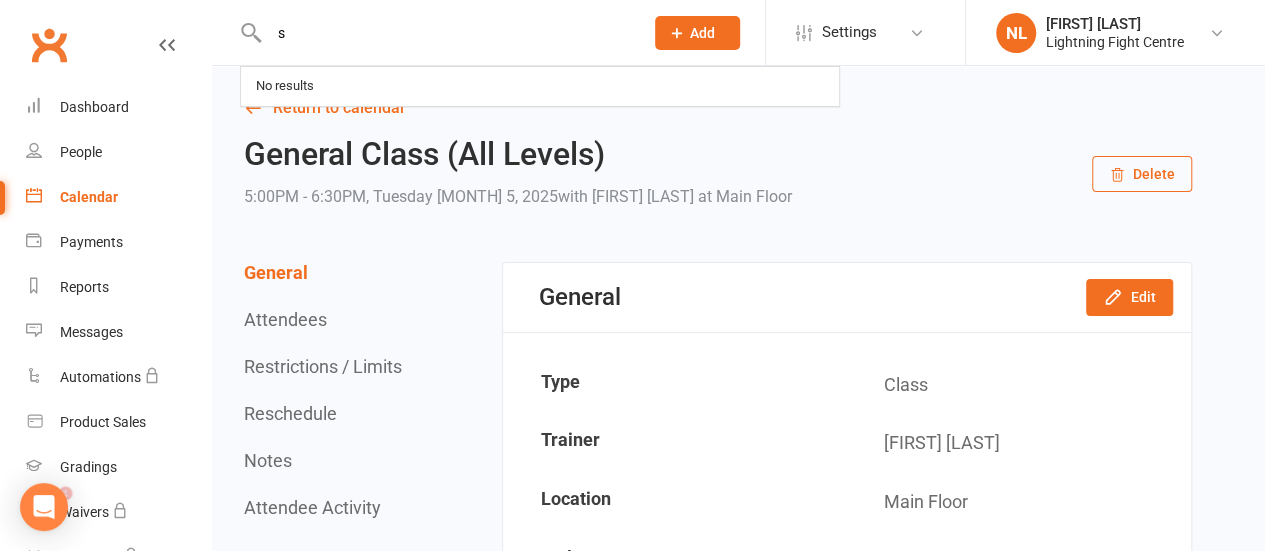 scroll, scrollTop: 0, scrollLeft: 0, axis: both 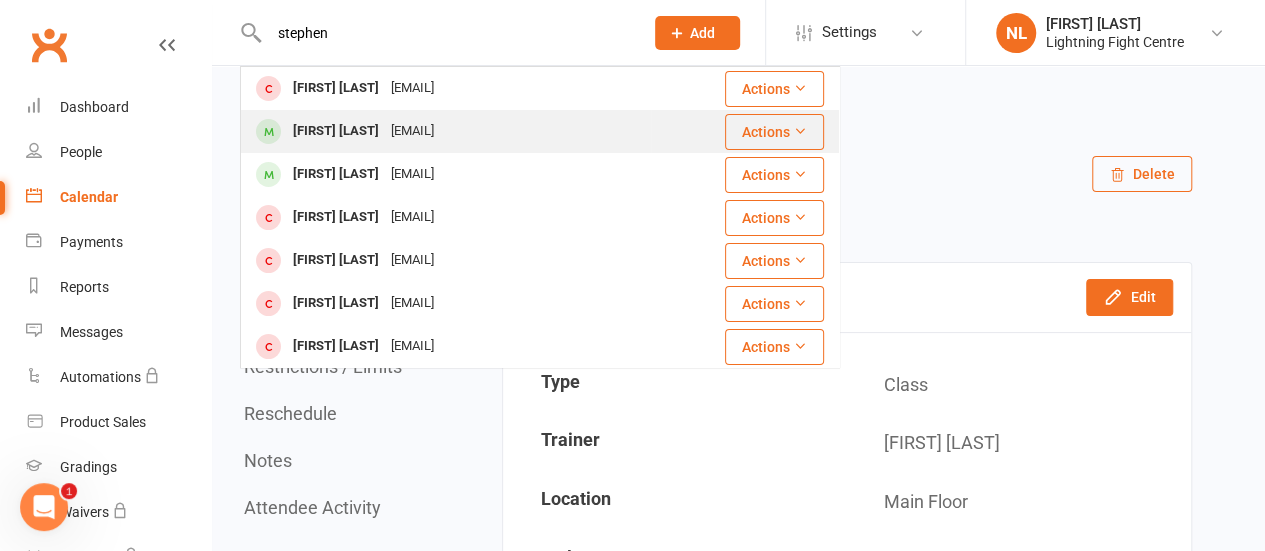 type on "stephen" 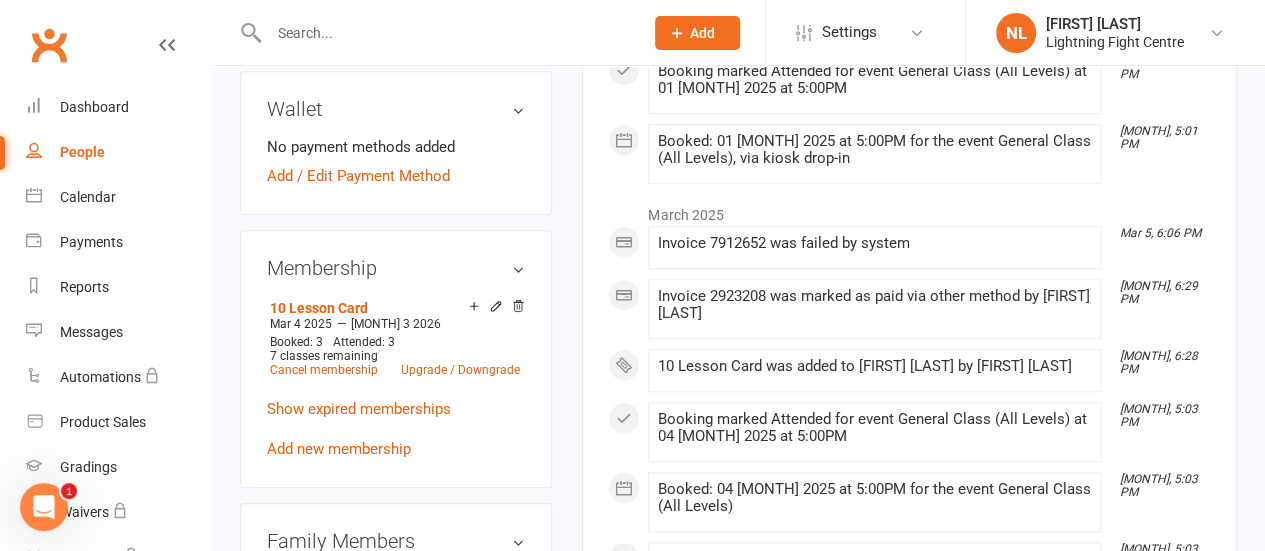 scroll, scrollTop: 710, scrollLeft: 0, axis: vertical 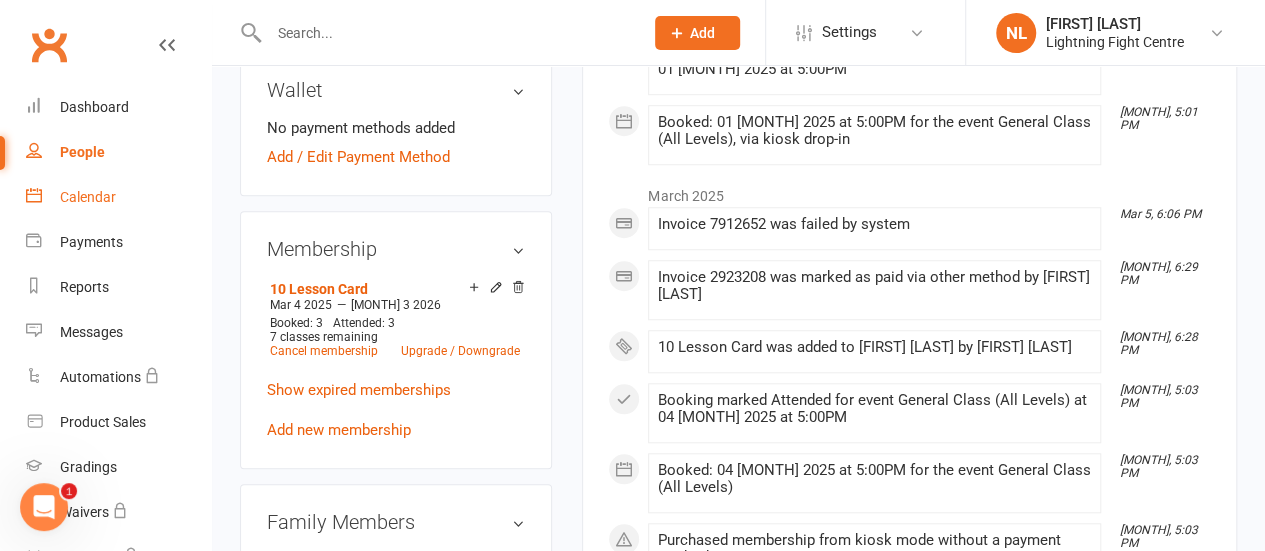 click on "Calendar" at bounding box center [88, 197] 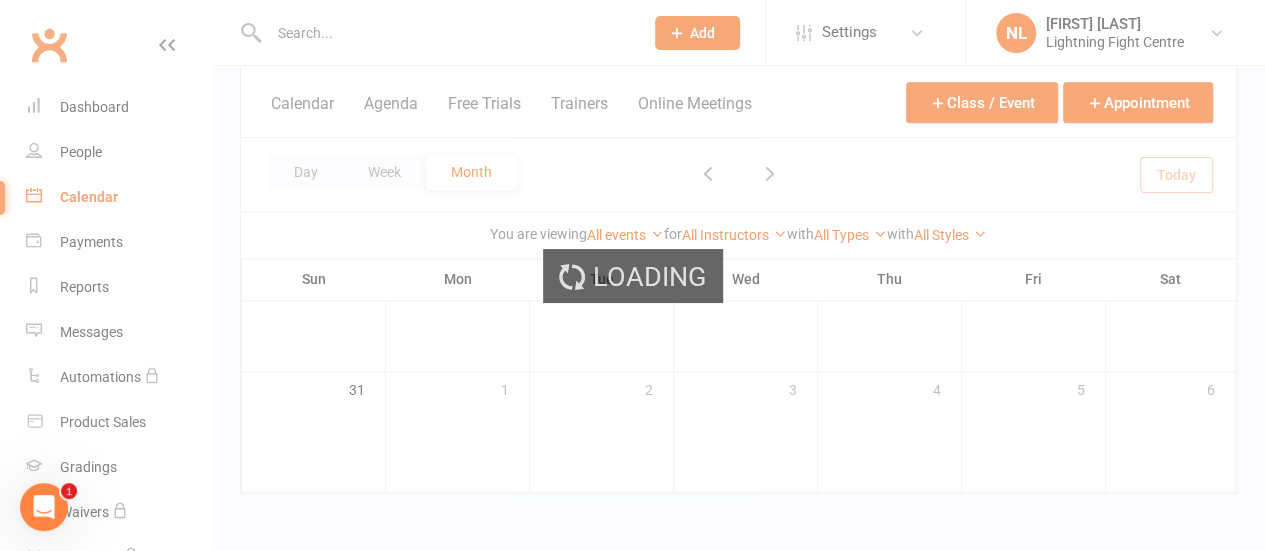 scroll, scrollTop: 0, scrollLeft: 0, axis: both 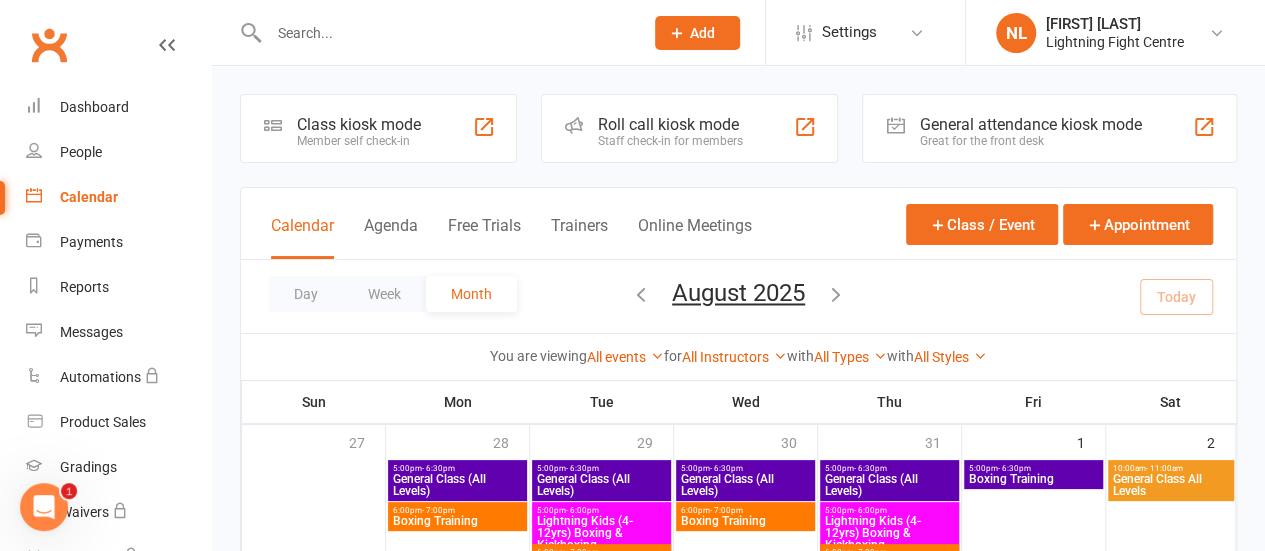 click on "Class kiosk mode" at bounding box center (359, 124) 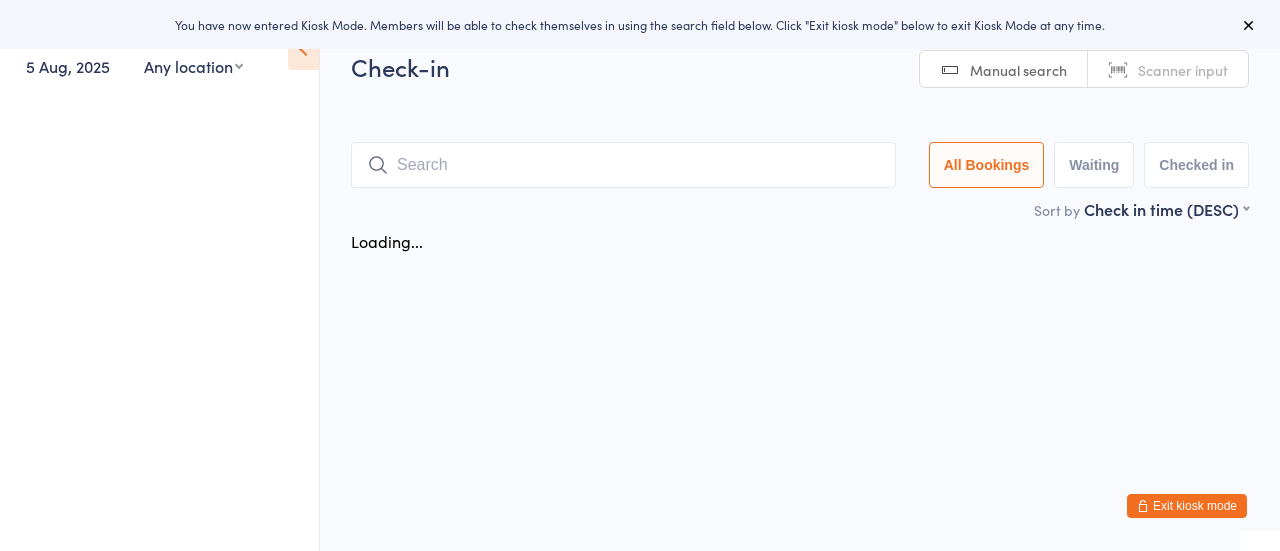 scroll, scrollTop: 0, scrollLeft: 0, axis: both 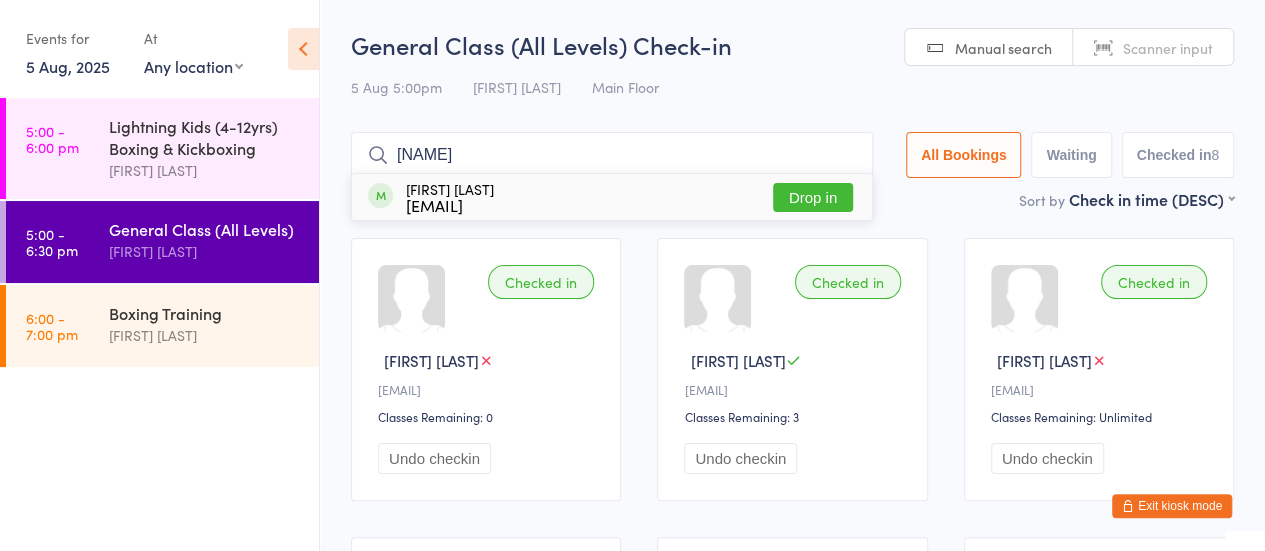 type on "drazen" 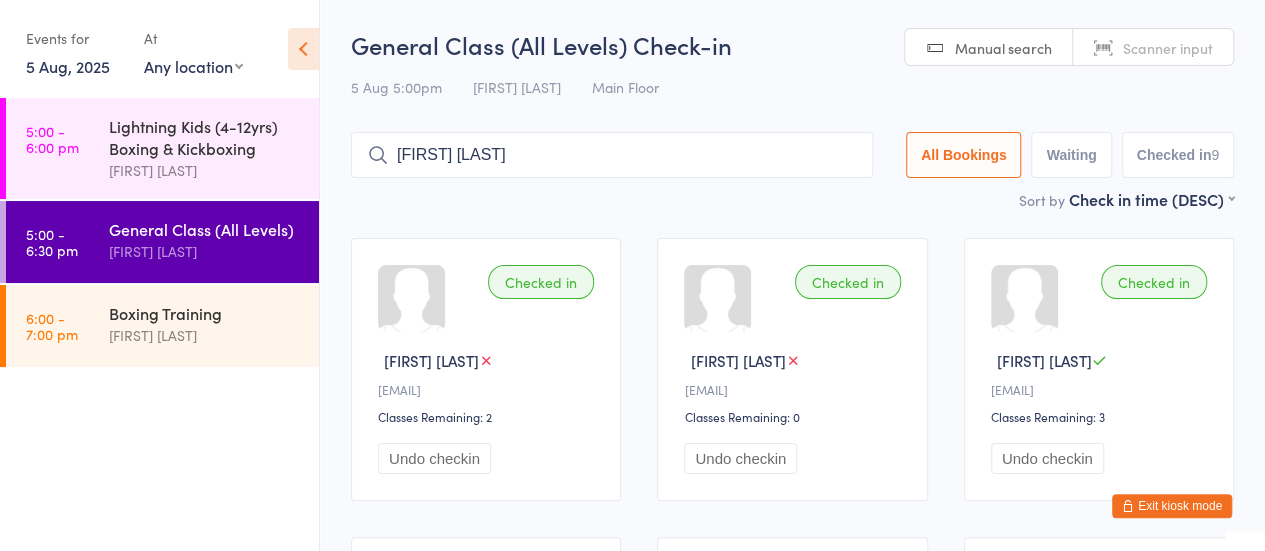 click at bounding box center [486, 360] 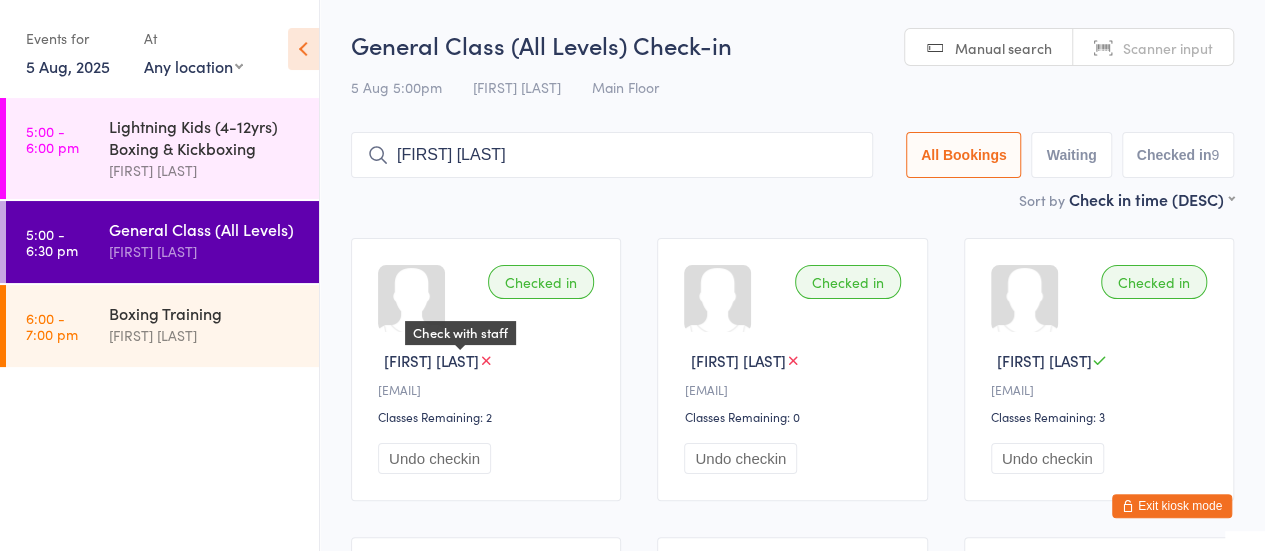 click on "dylan gzo" at bounding box center (612, 155) 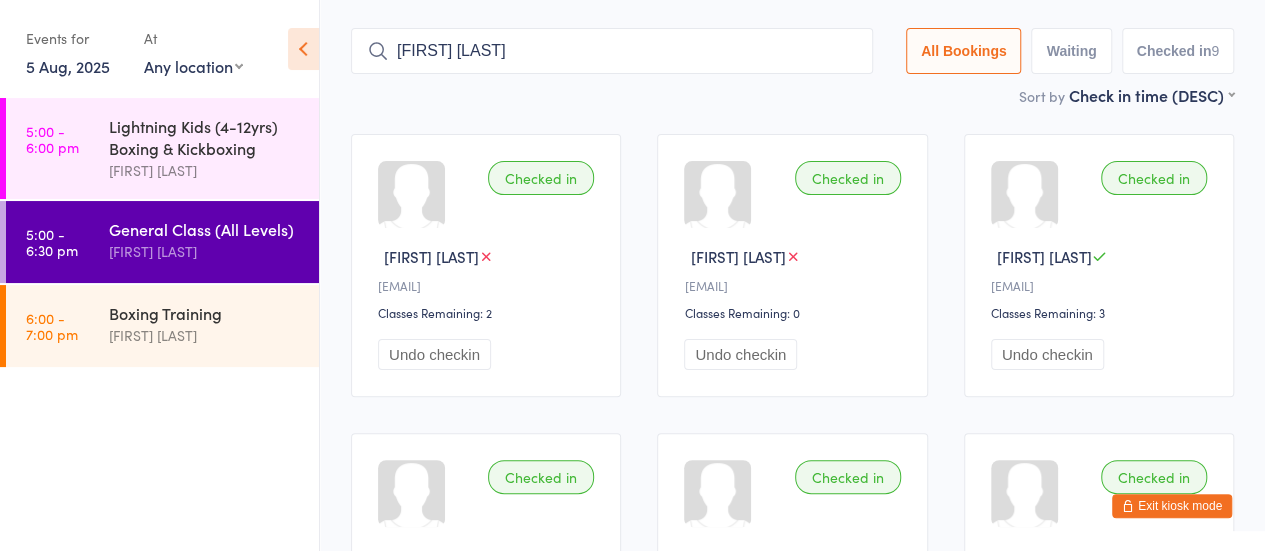 click on "Checked in" at bounding box center (541, 178) 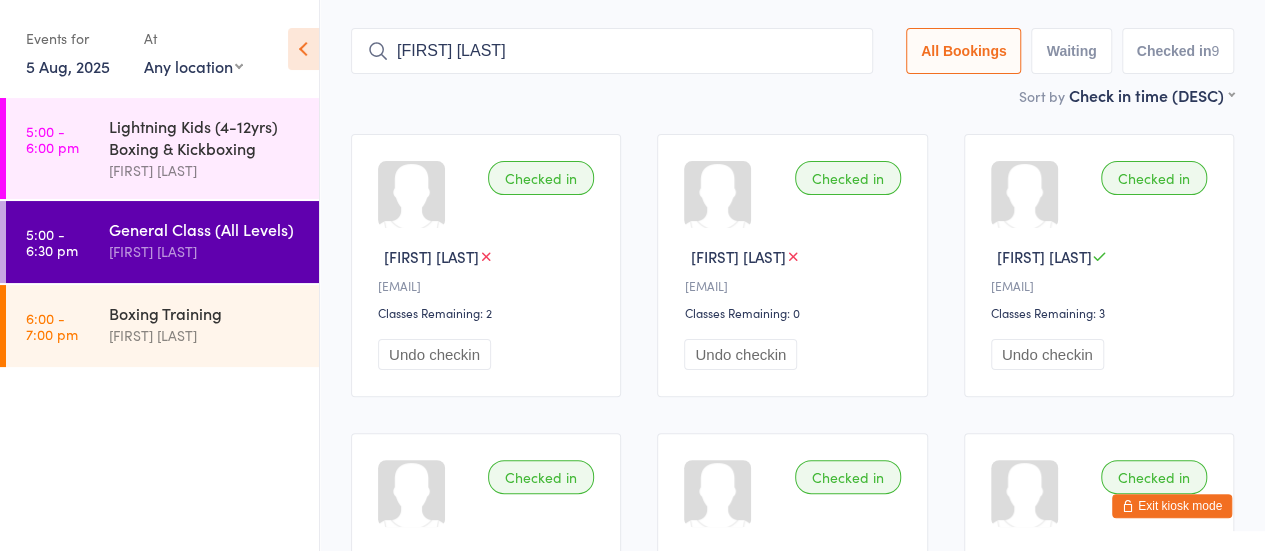 scroll, scrollTop: 112, scrollLeft: 0, axis: vertical 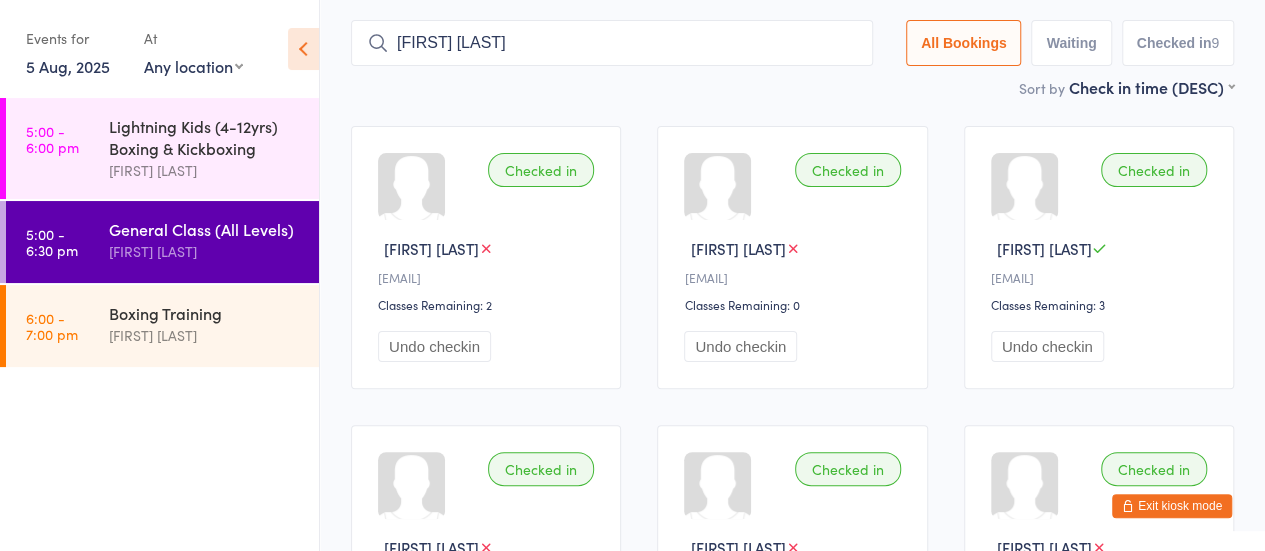click on "dylan gzo" at bounding box center [612, 43] 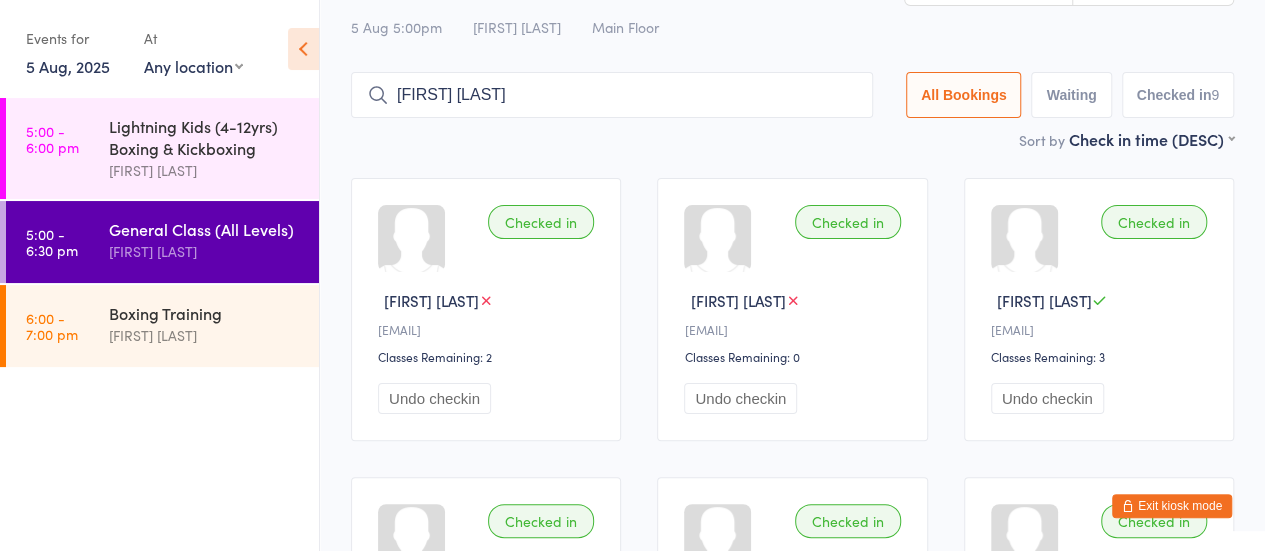 click on "[FIRST] [LAST]" at bounding box center (489, 300) 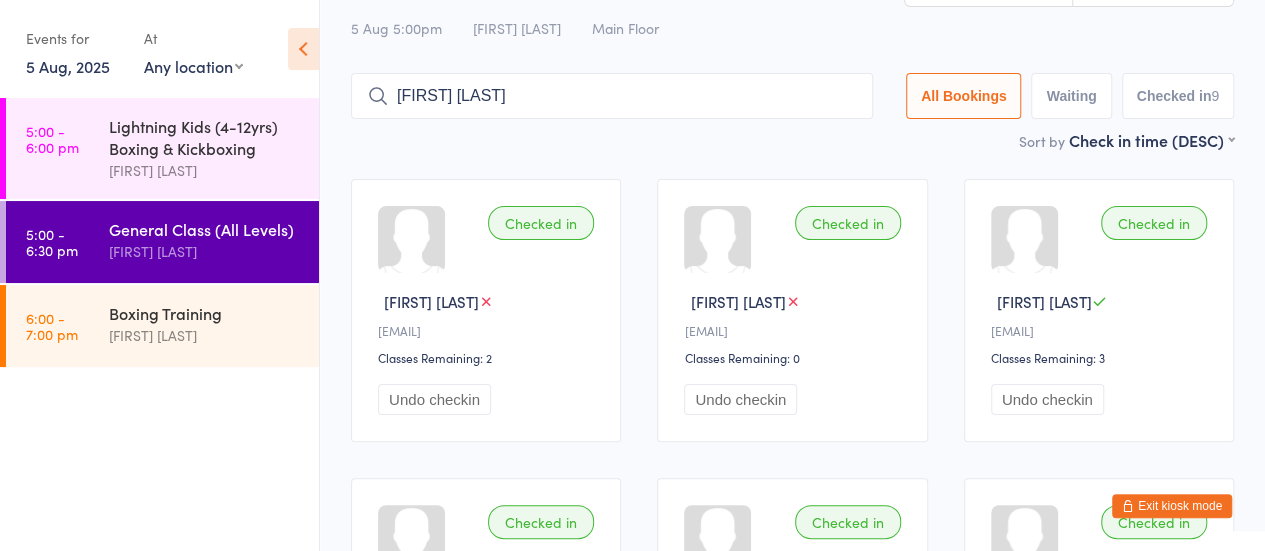 click on "dylan gzo" at bounding box center [612, 96] 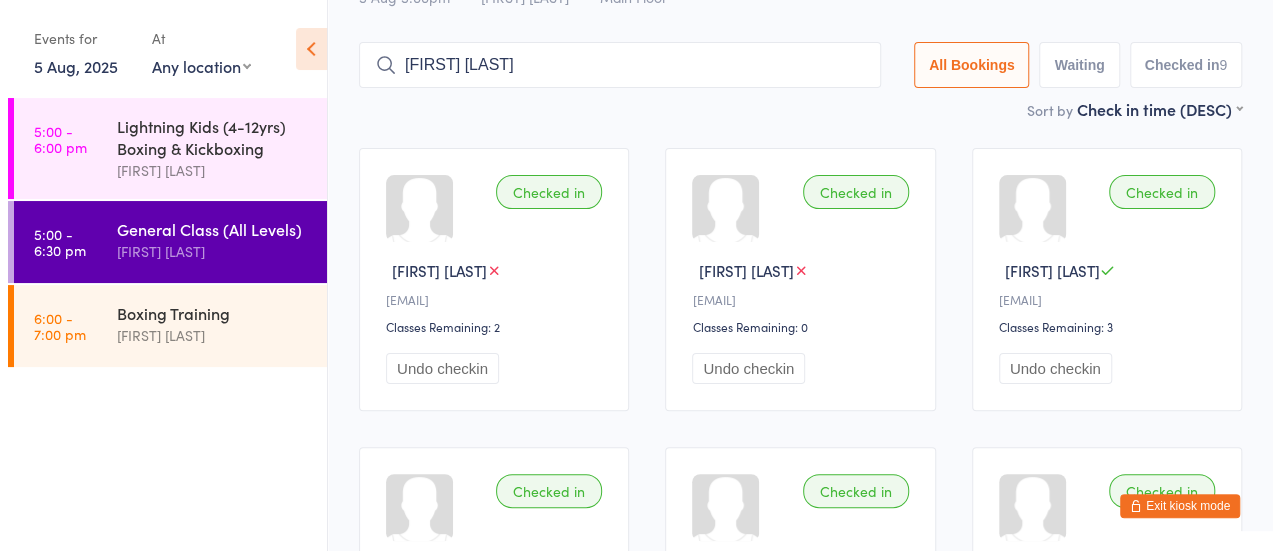 scroll, scrollTop: 133, scrollLeft: 0, axis: vertical 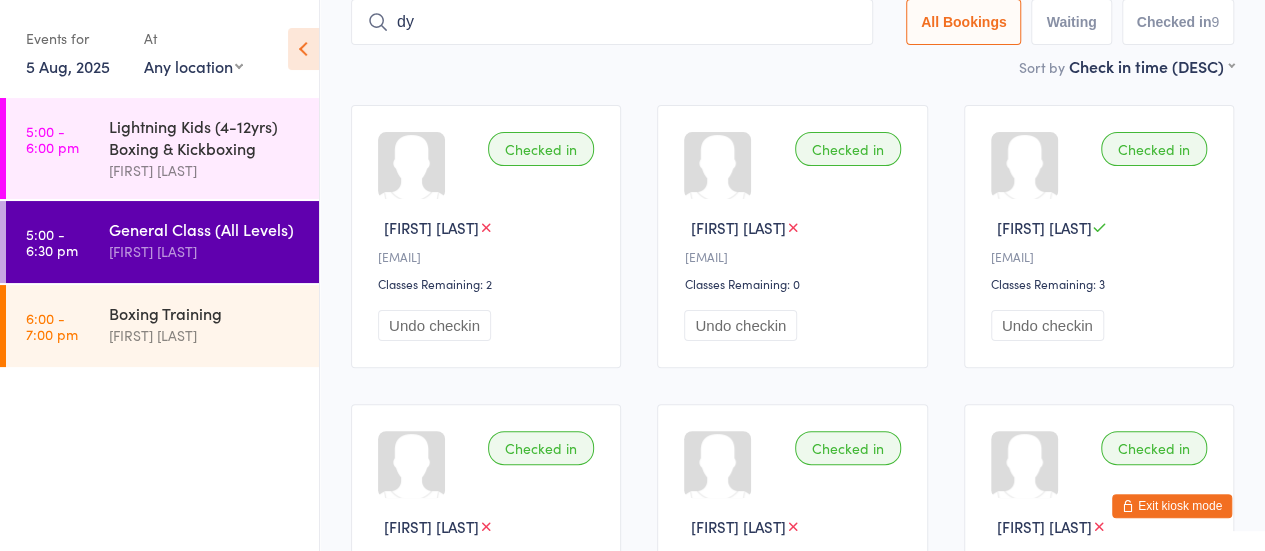 type on "d" 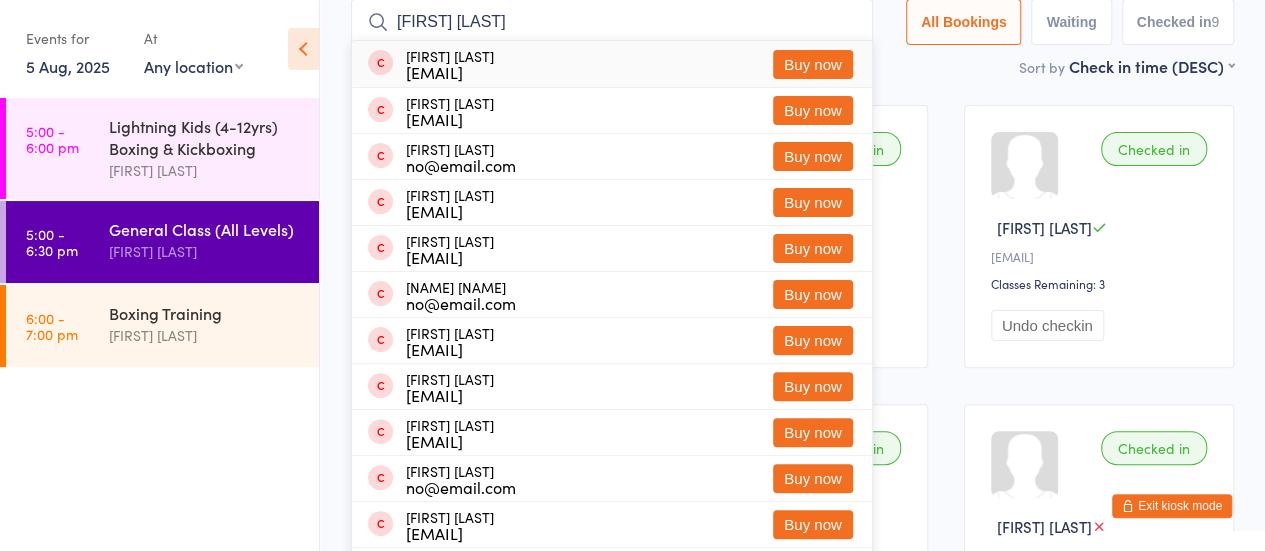 type on "dylan gzo" 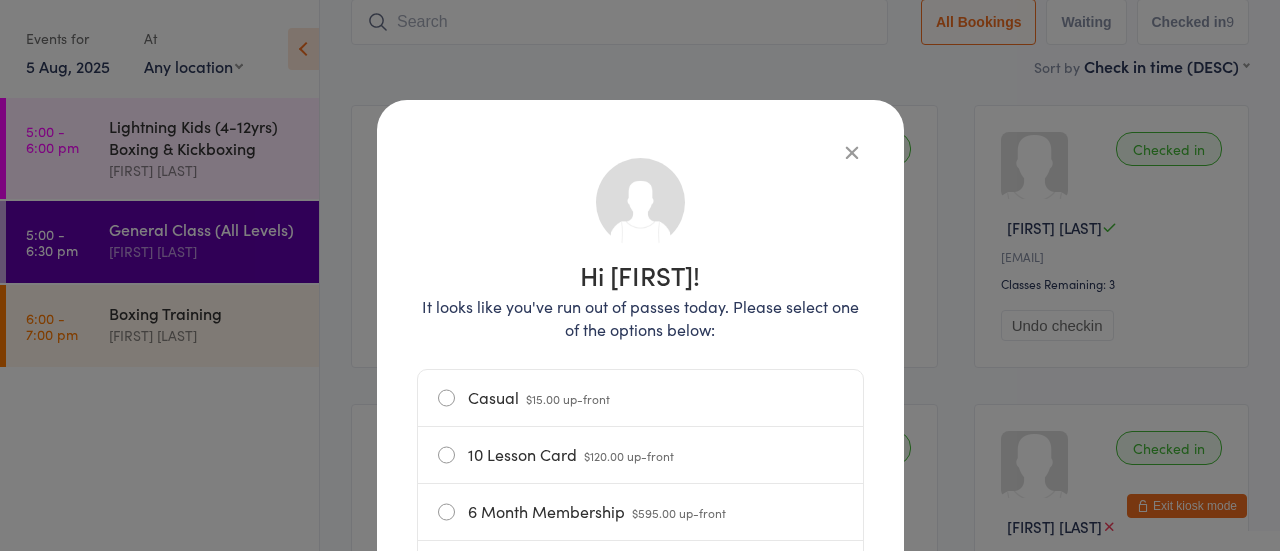 click on "$15.00 up-front" at bounding box center [568, 398] 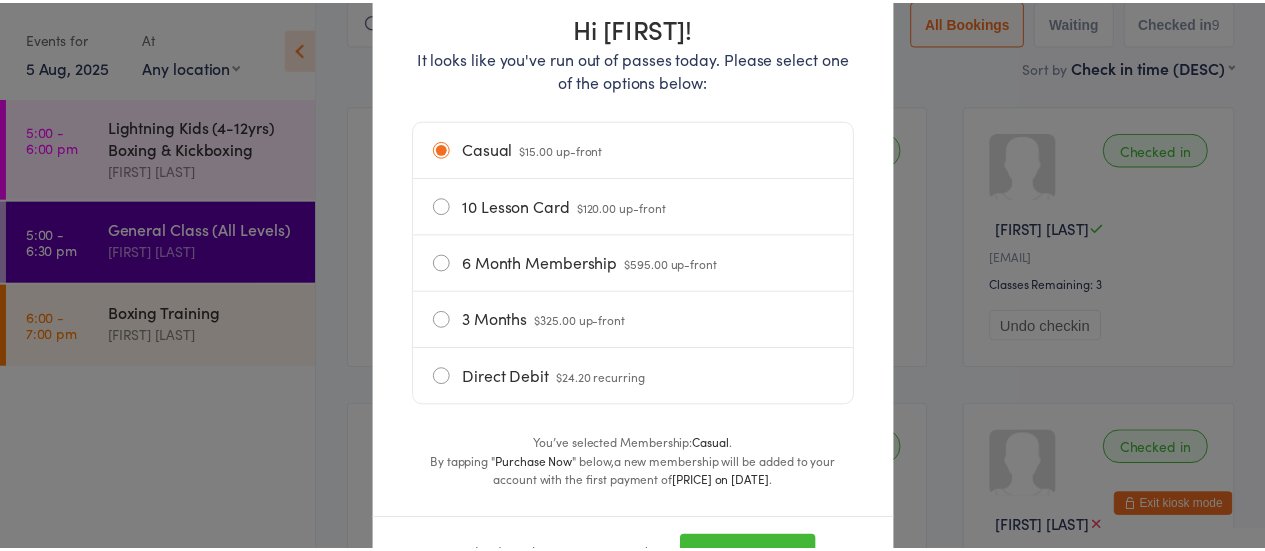 scroll, scrollTop: 340, scrollLeft: 0, axis: vertical 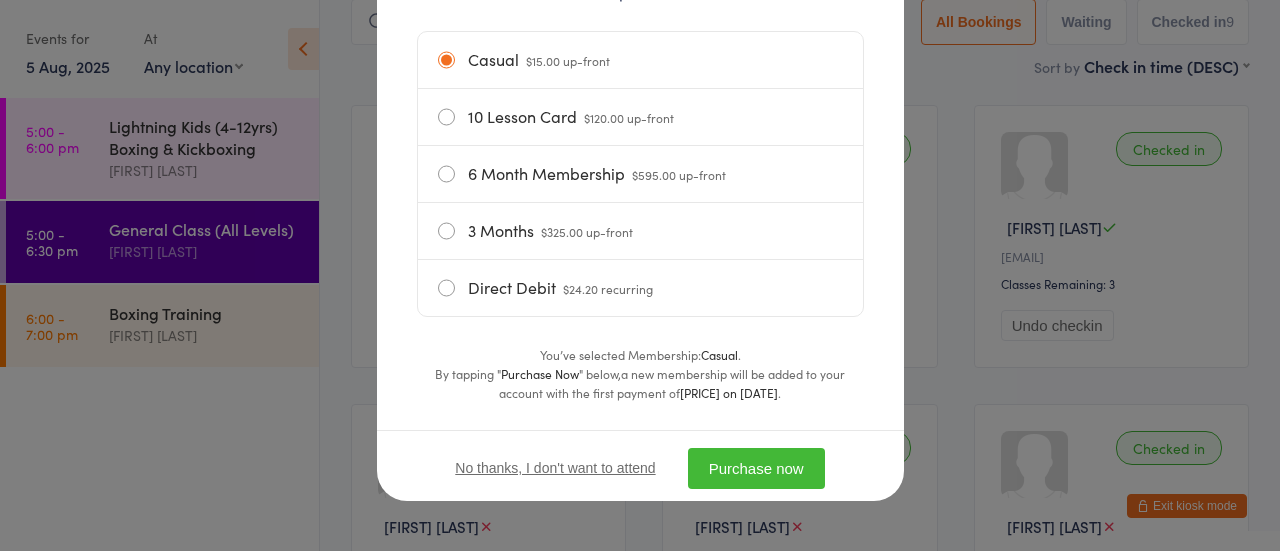 click on "Purchase now" at bounding box center [756, 468] 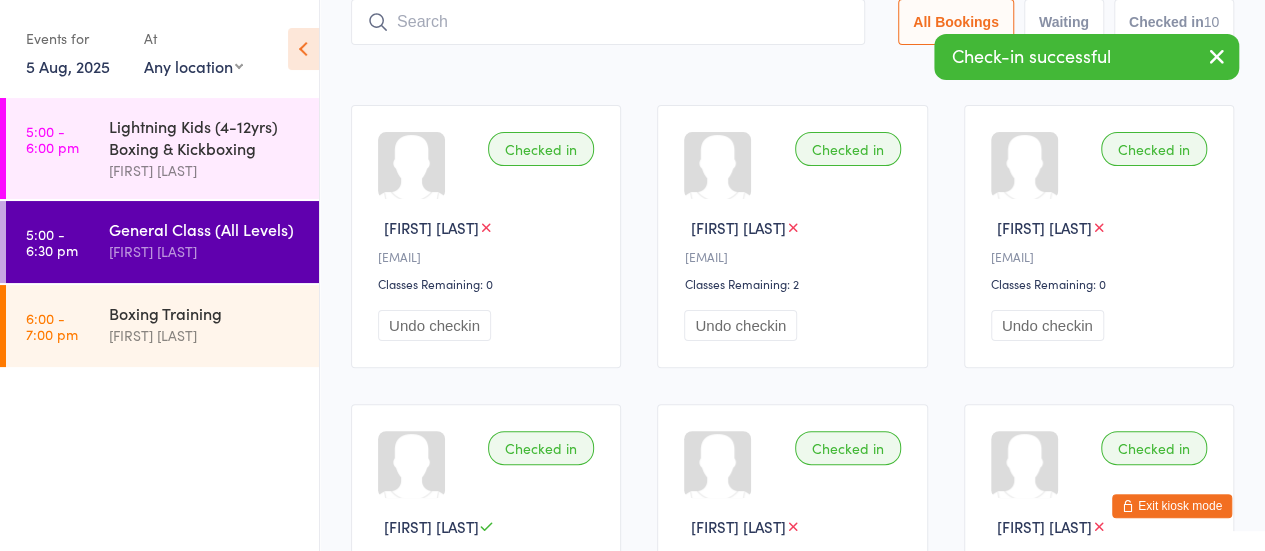 click at bounding box center [608, 22] 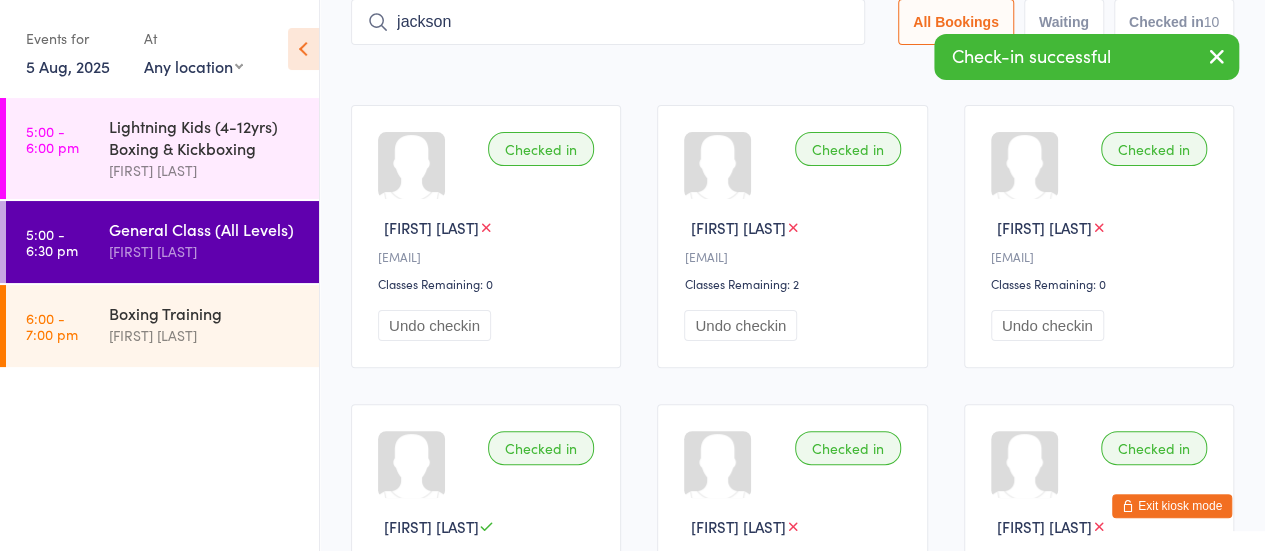 type on "jackson" 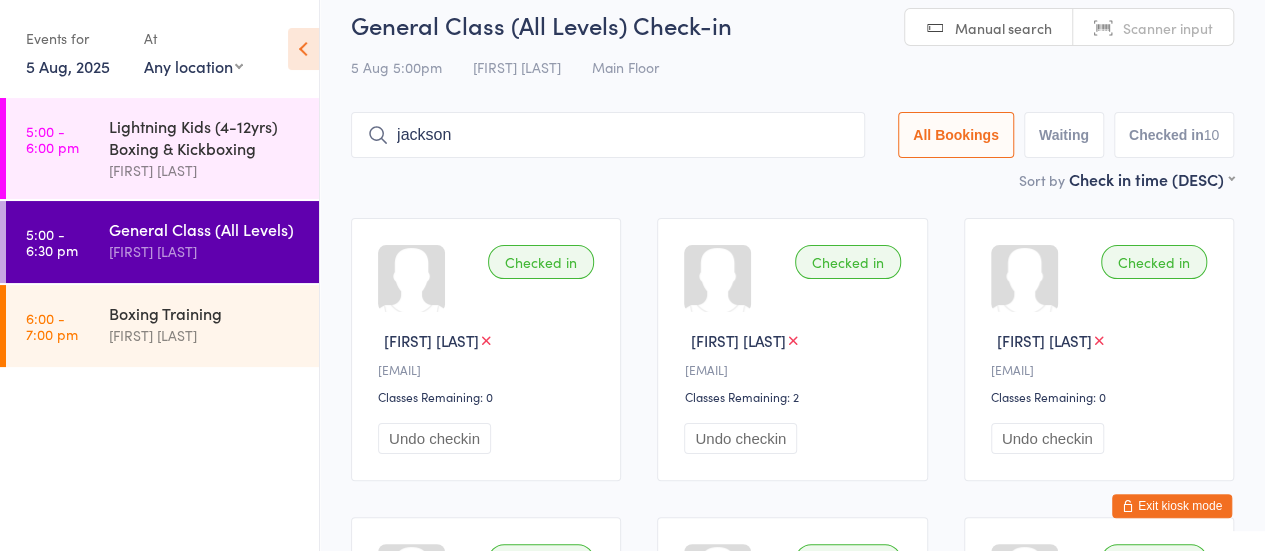 scroll, scrollTop: 0, scrollLeft: 0, axis: both 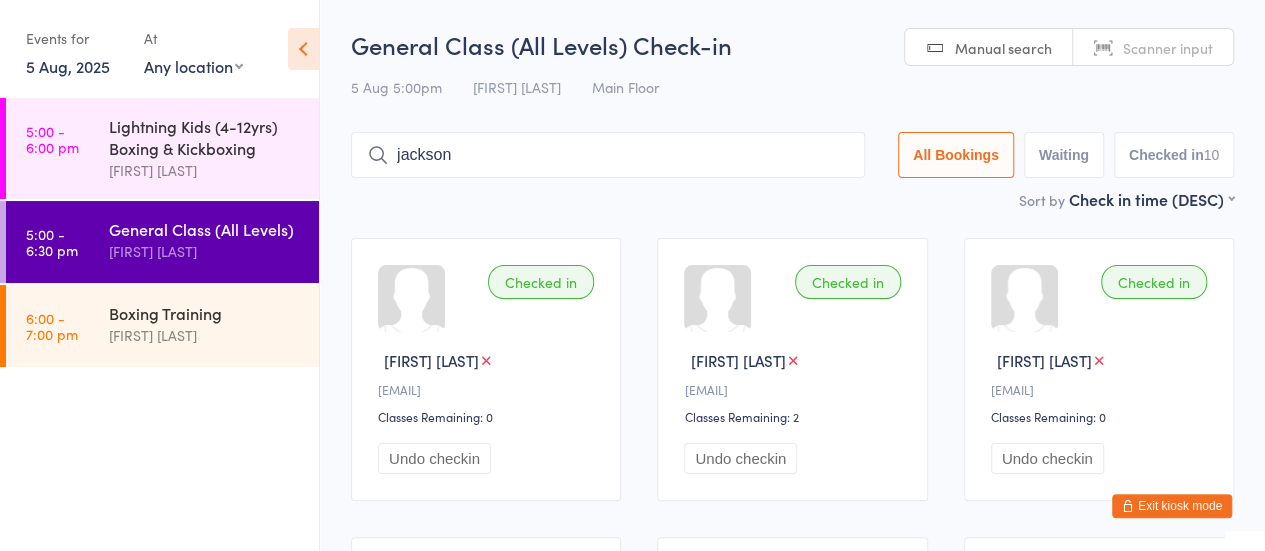 click on "jackson" at bounding box center [608, 155] 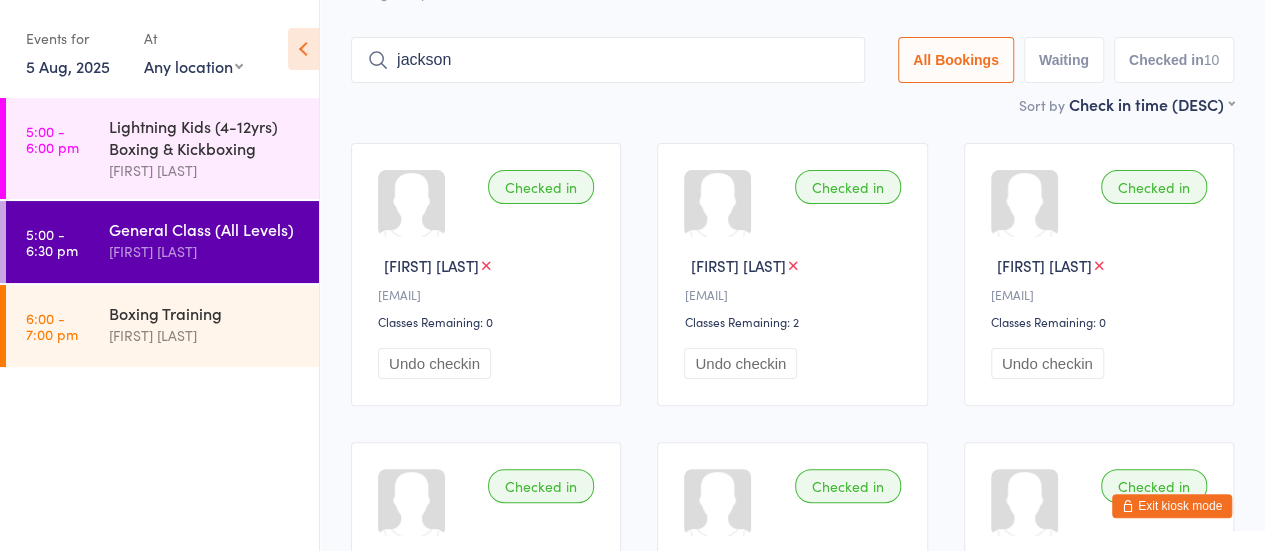 scroll, scrollTop: 133, scrollLeft: 0, axis: vertical 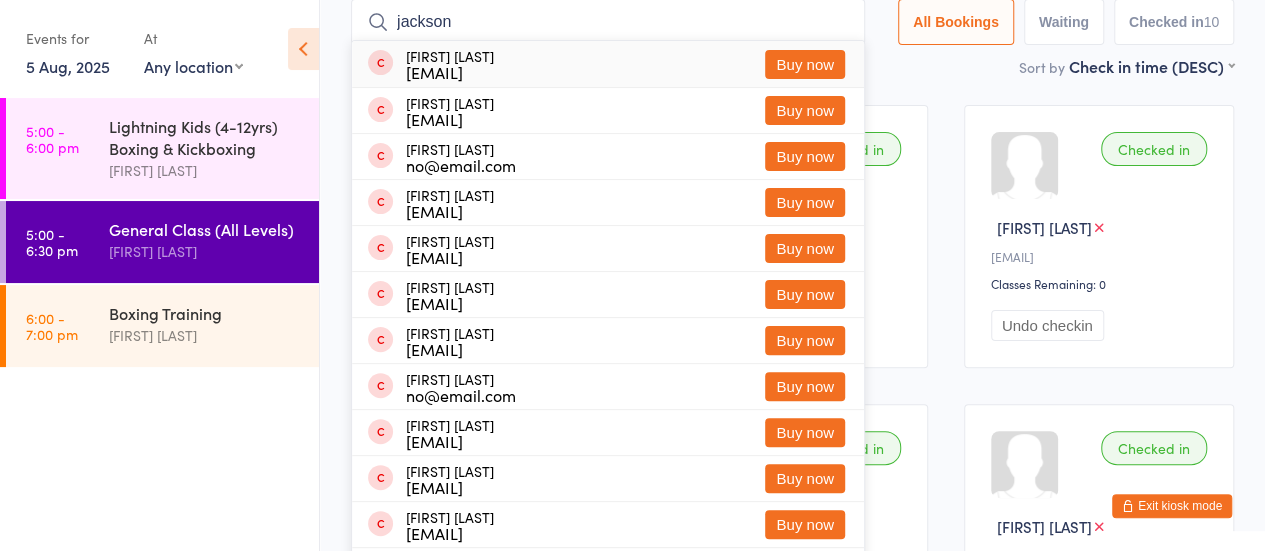 click on "jackson" at bounding box center (608, 22) 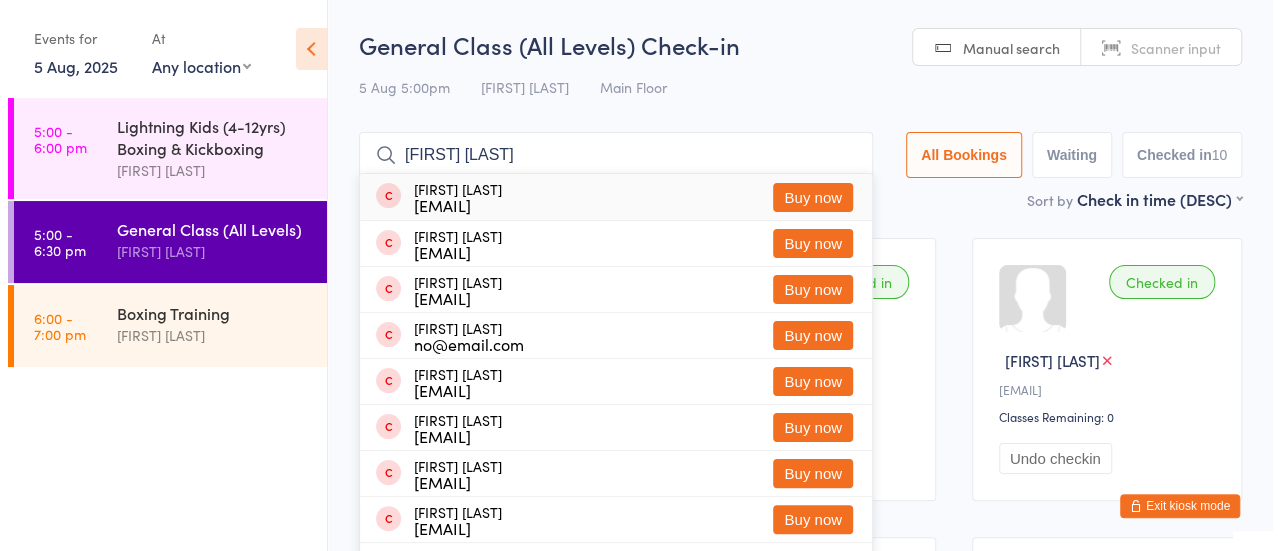 scroll, scrollTop: 0, scrollLeft: 0, axis: both 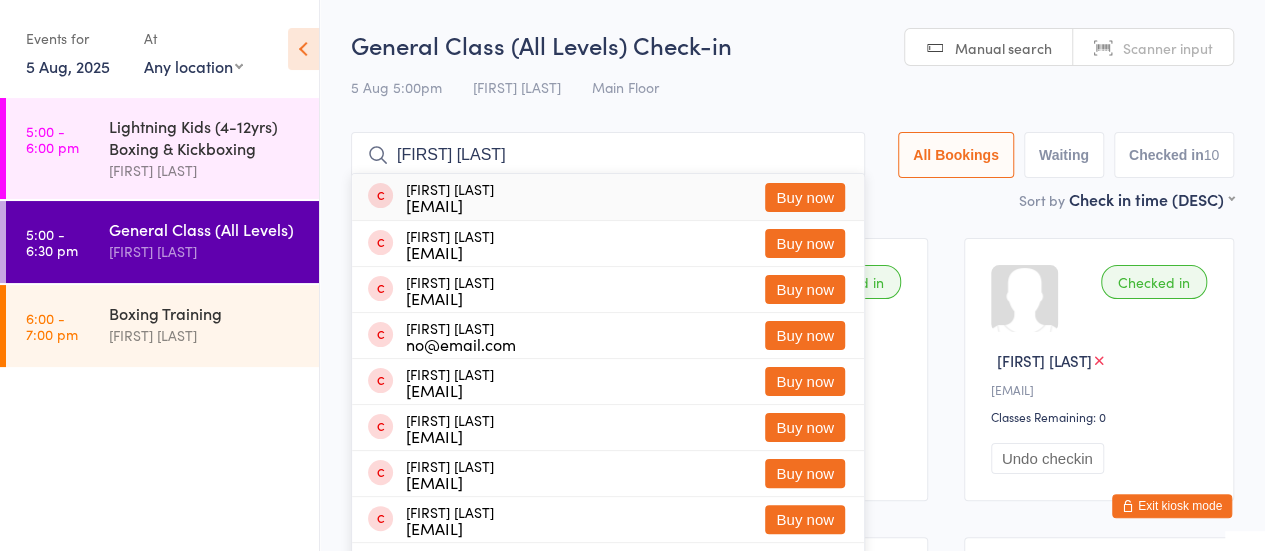 type on "jarrod jackson" 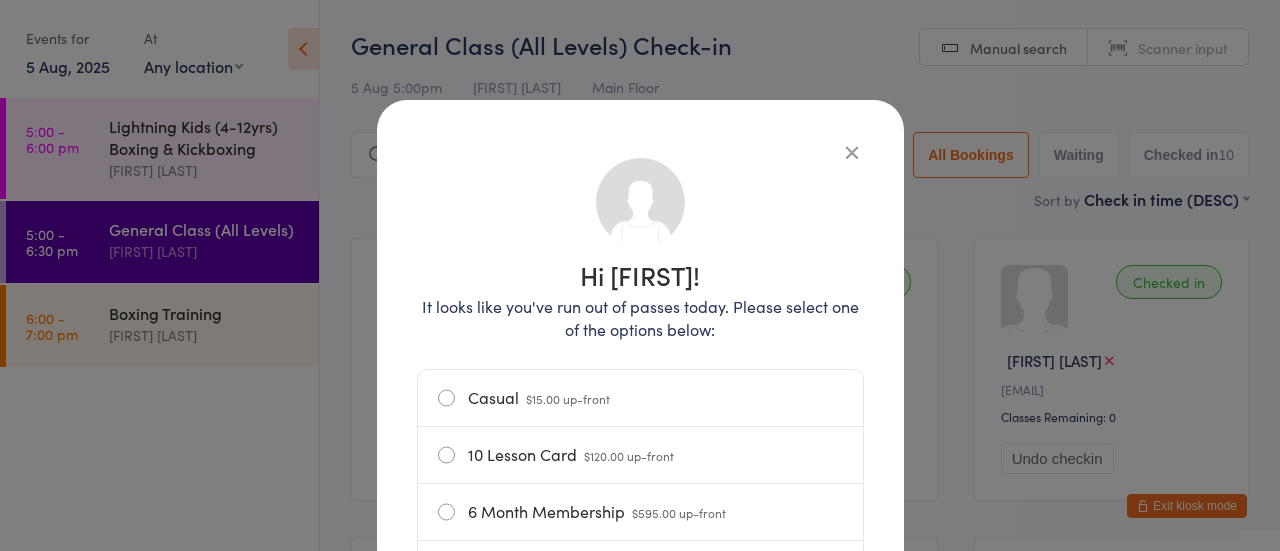 click on "$15.00 up-front" at bounding box center (568, 398) 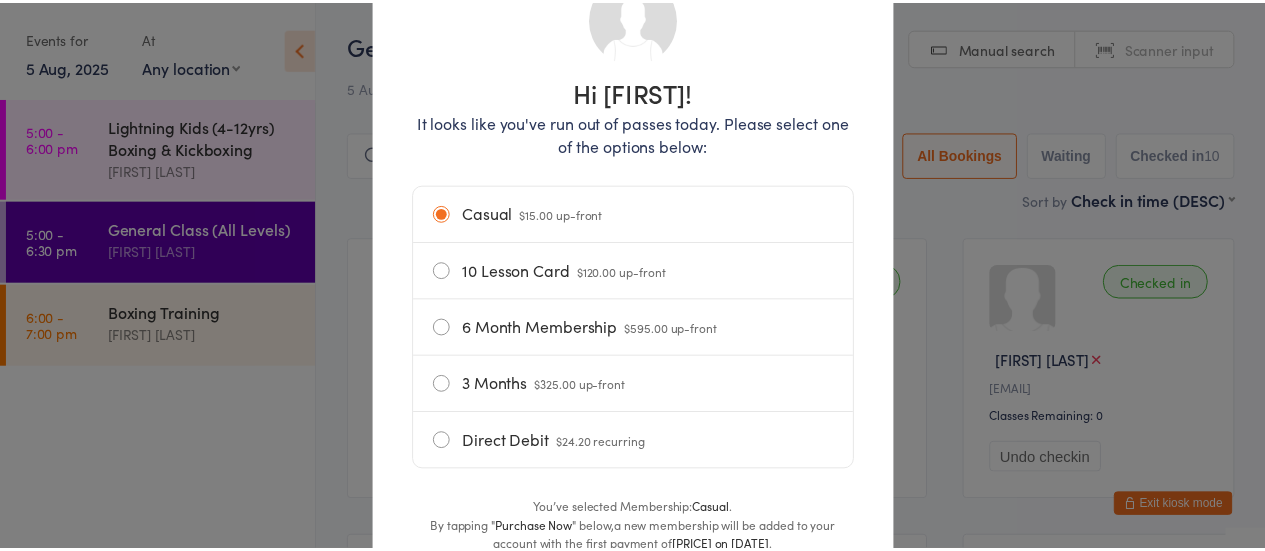 scroll, scrollTop: 340, scrollLeft: 0, axis: vertical 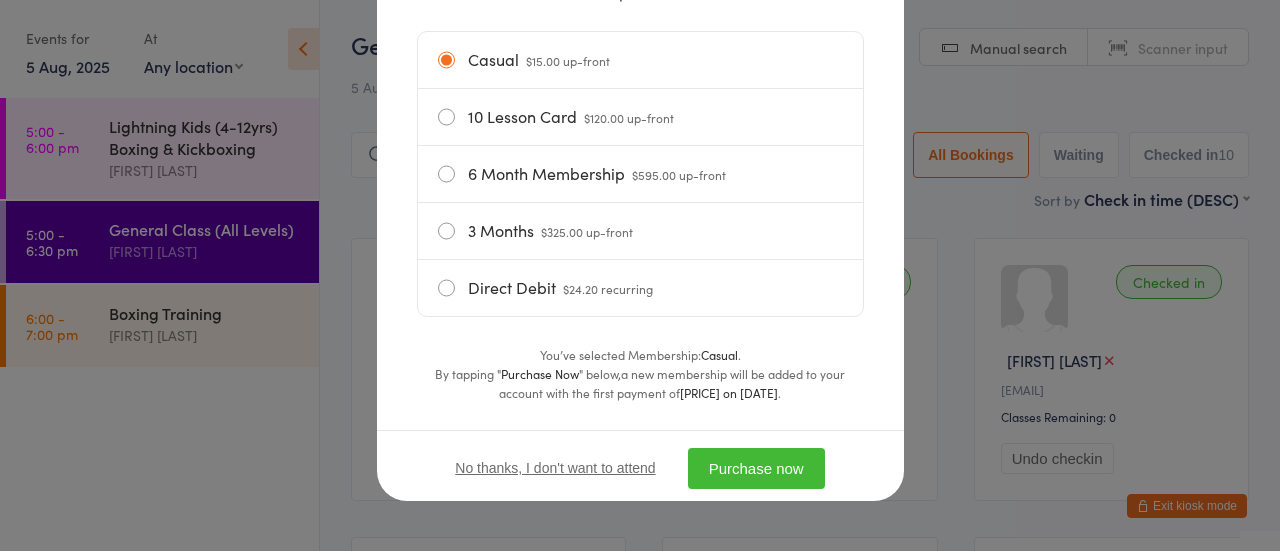 click on "Purchase now" at bounding box center (756, 468) 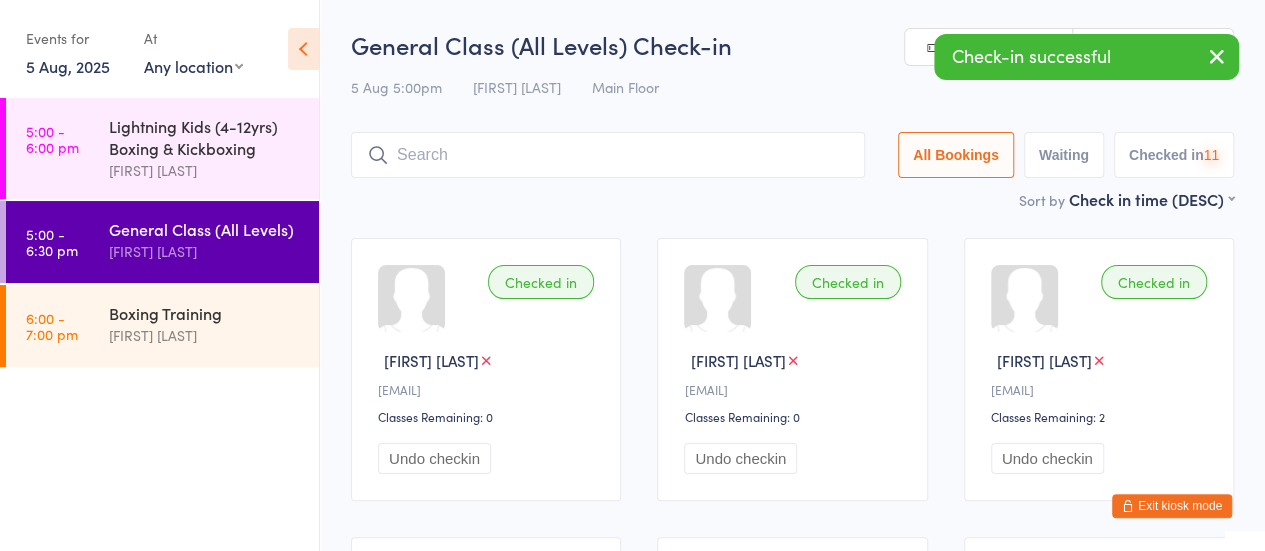 click at bounding box center (608, 155) 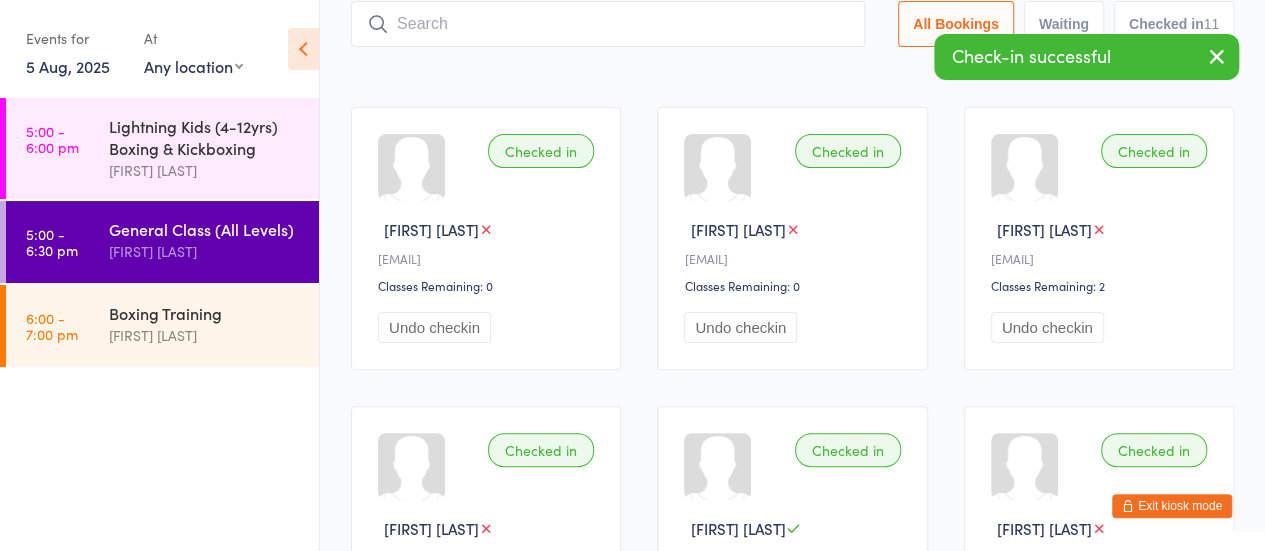 scroll, scrollTop: 133, scrollLeft: 0, axis: vertical 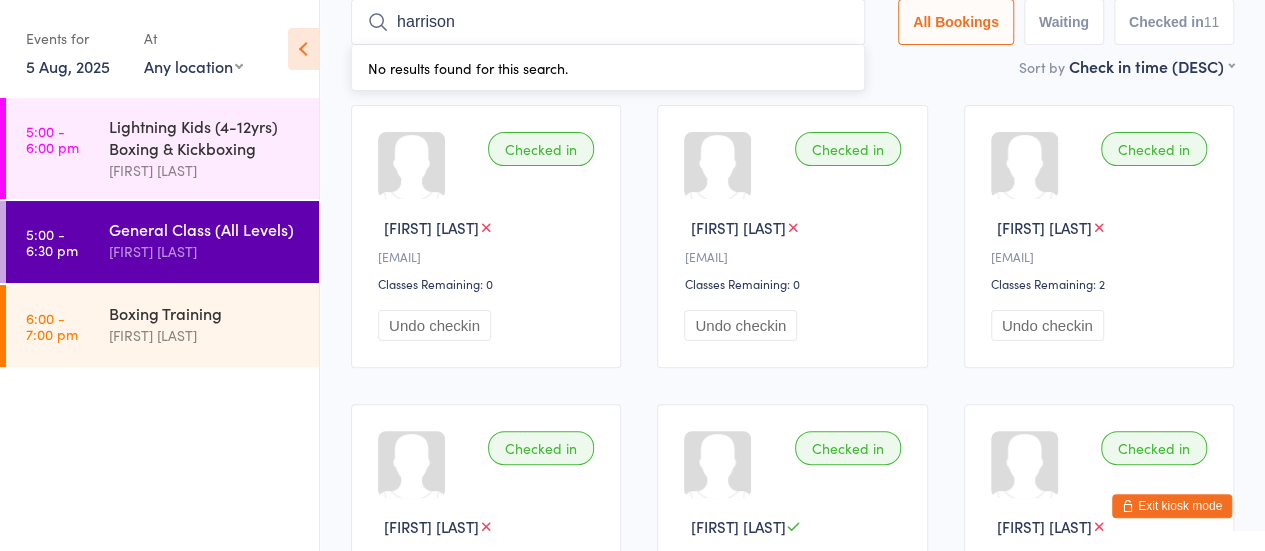 type on "harrison saunderes" 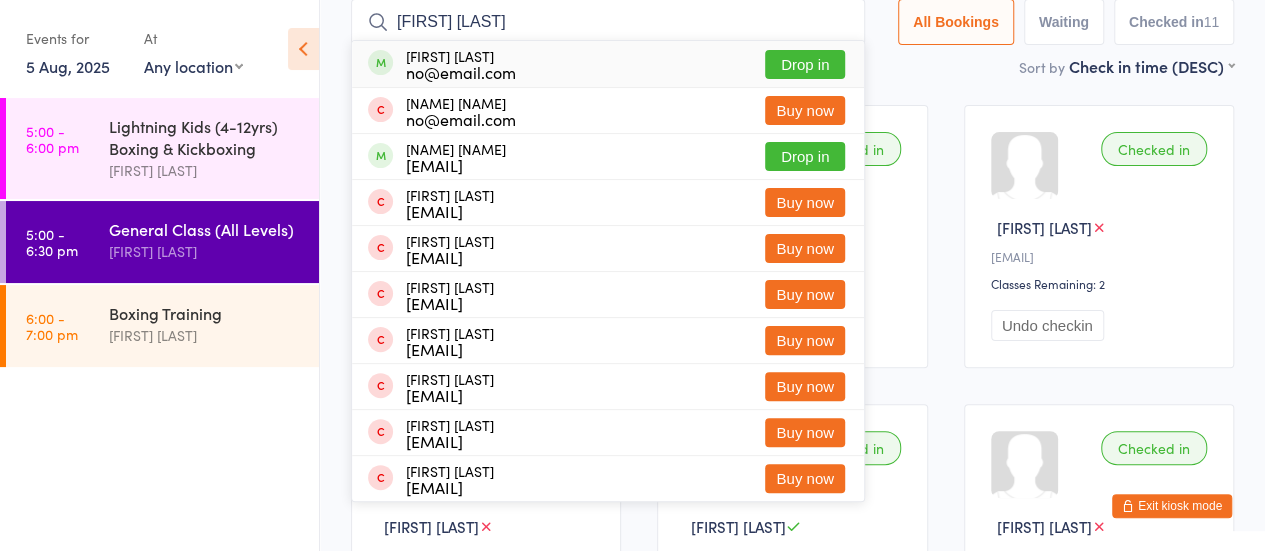 click on "Drop in" at bounding box center [805, 64] 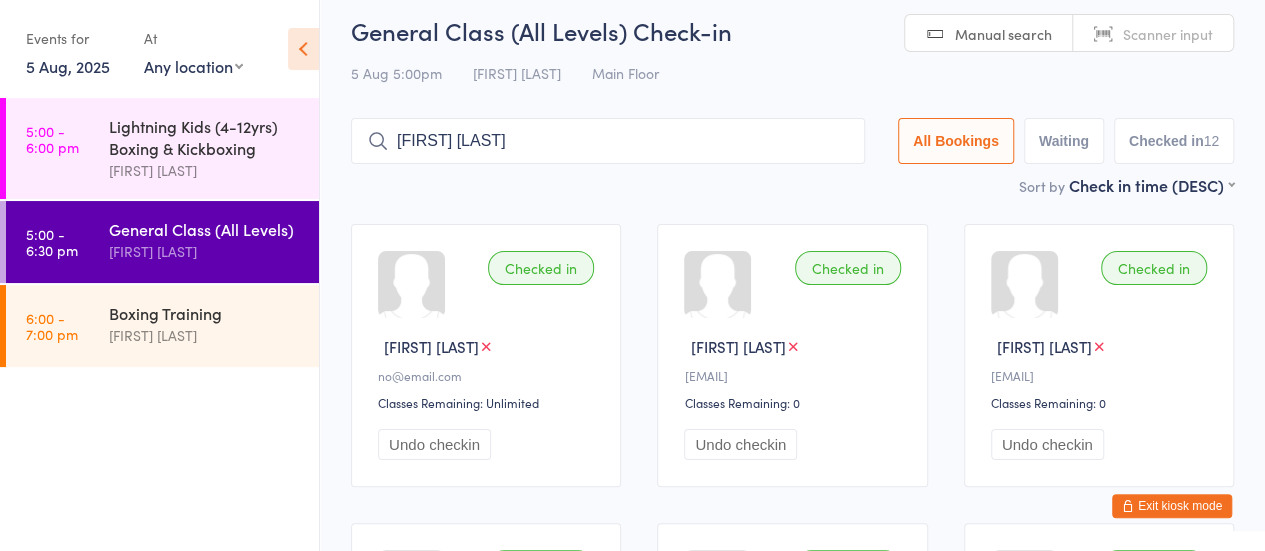 scroll, scrollTop: 0, scrollLeft: 0, axis: both 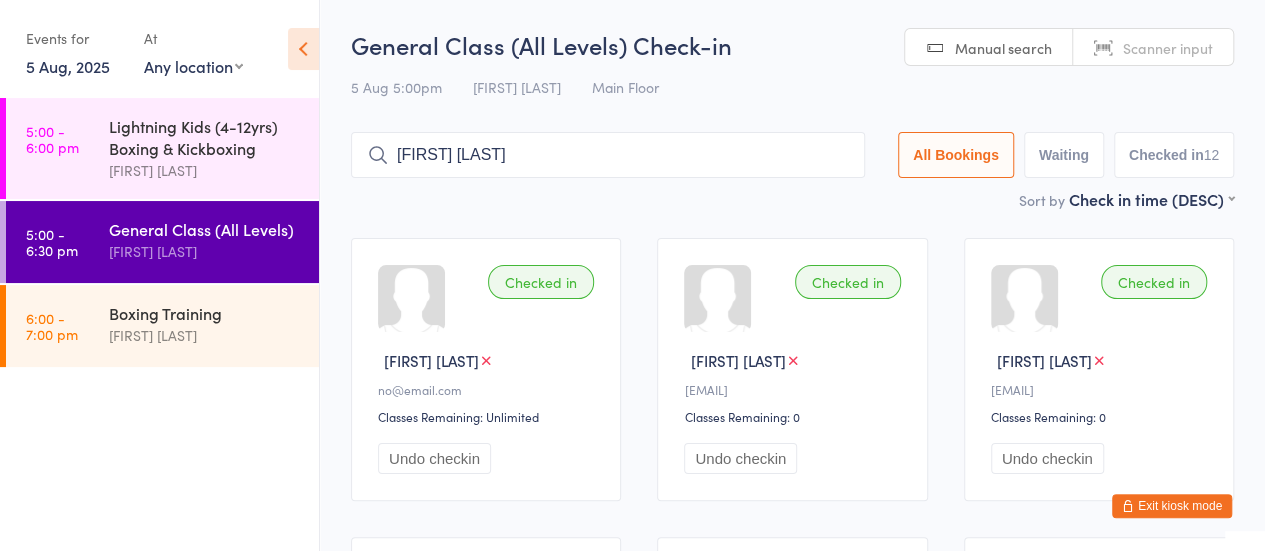 click on "oliver parker" at bounding box center (608, 155) 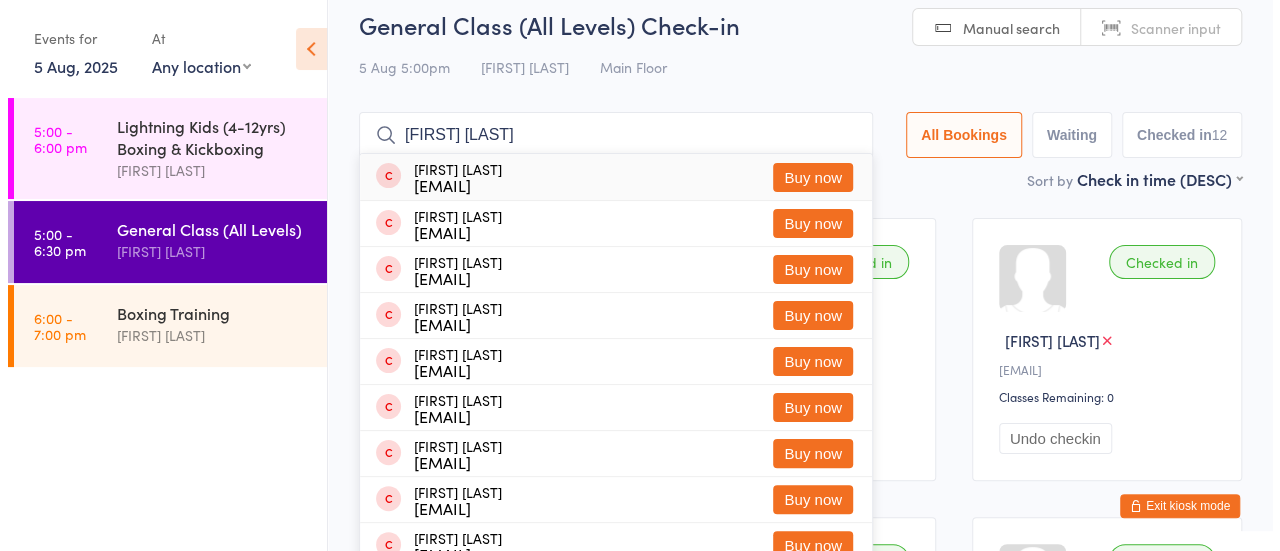 scroll, scrollTop: 0, scrollLeft: 0, axis: both 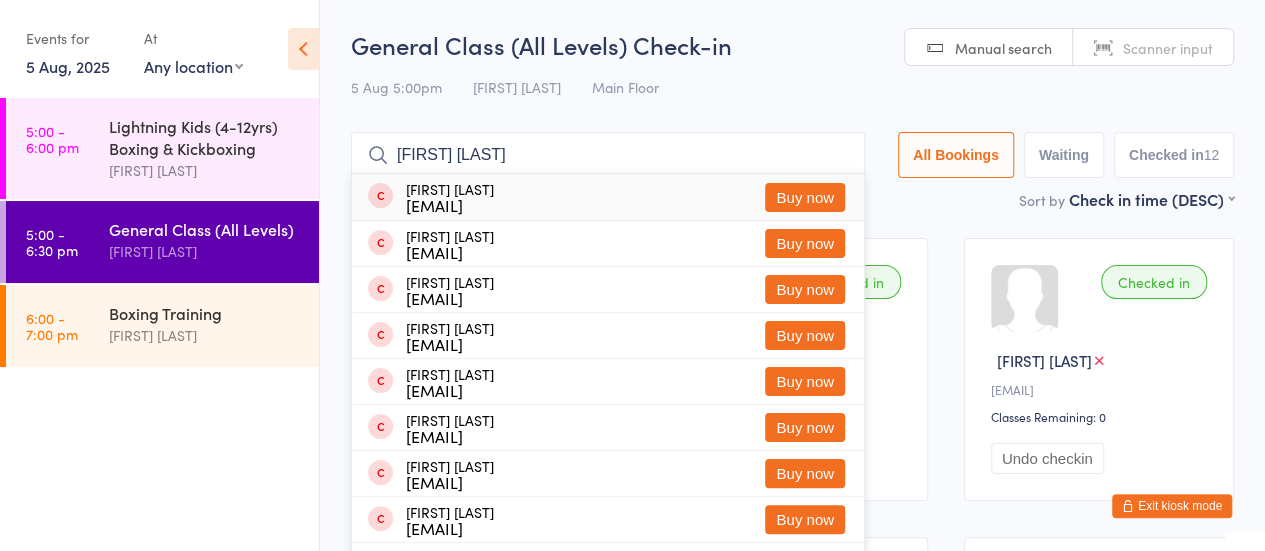 type on "oliver parker" 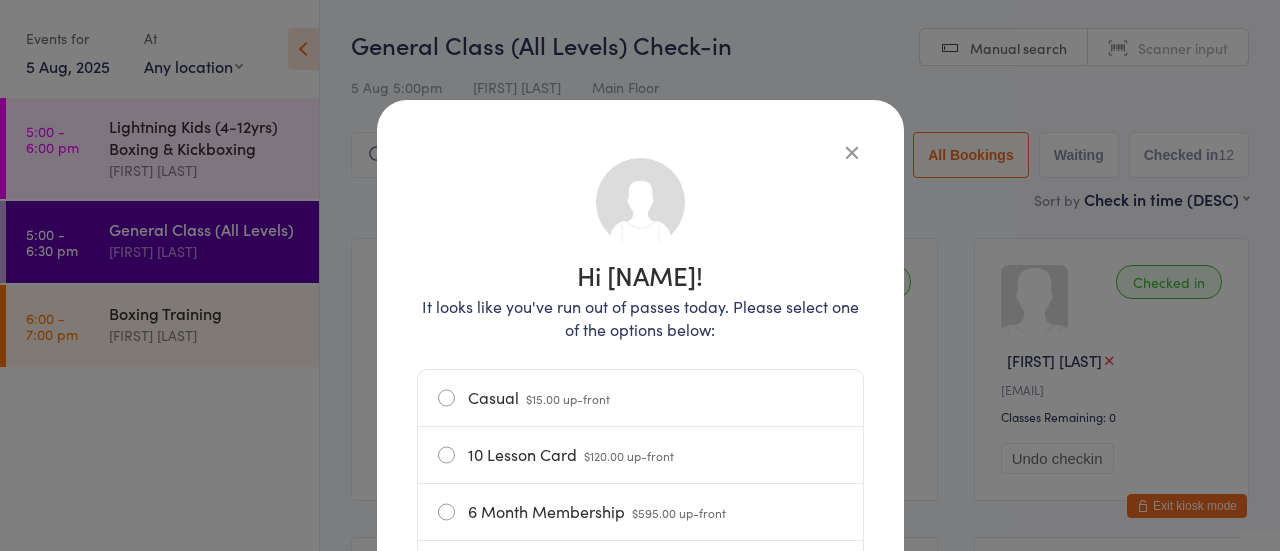 click on "Casual  $15.00 up-front" at bounding box center [640, 398] 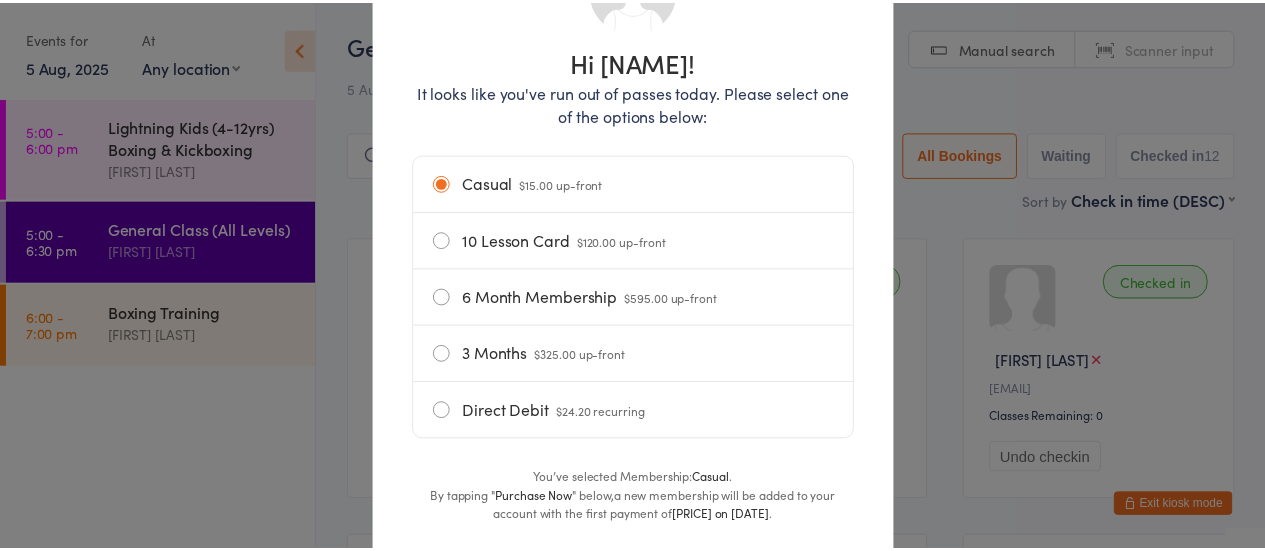 scroll, scrollTop: 340, scrollLeft: 0, axis: vertical 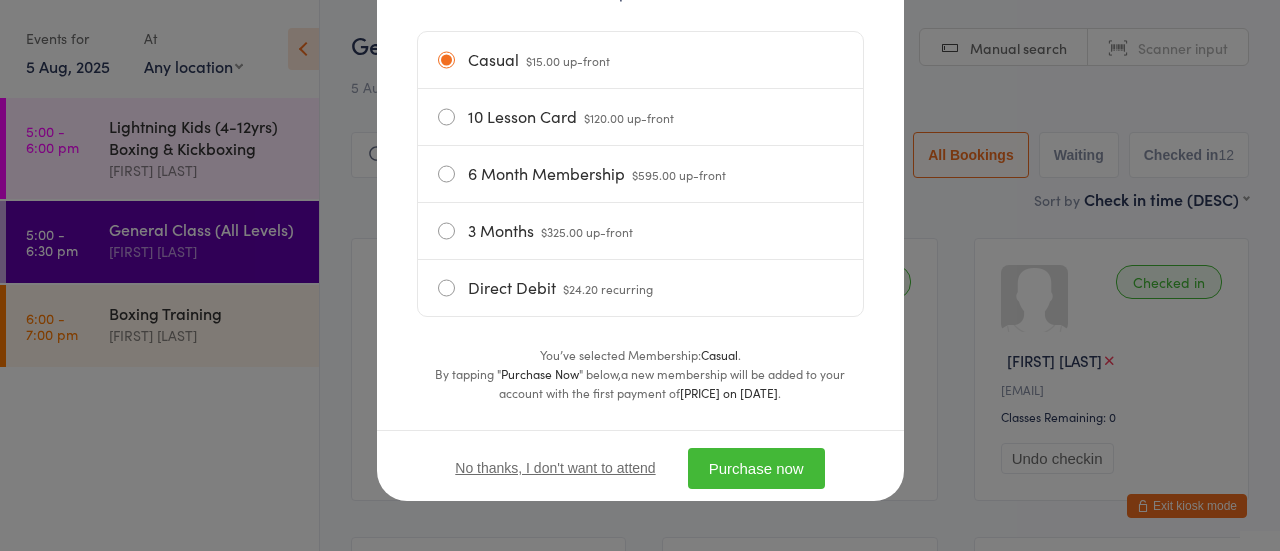 click on "Purchase now" at bounding box center (756, 468) 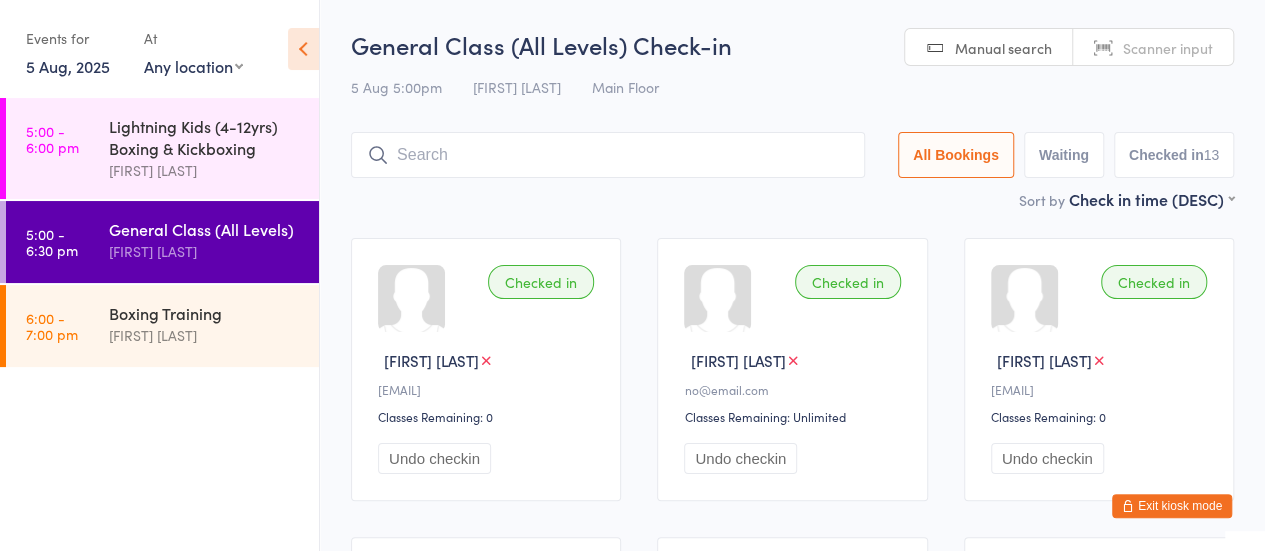 click at bounding box center [608, 155] 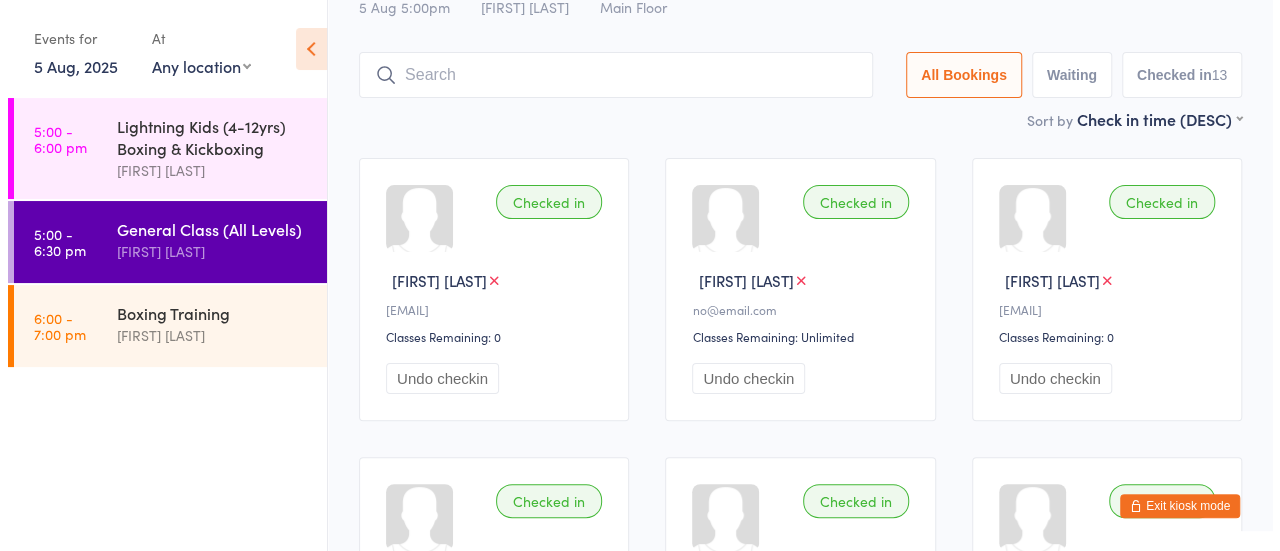 scroll, scrollTop: 0, scrollLeft: 0, axis: both 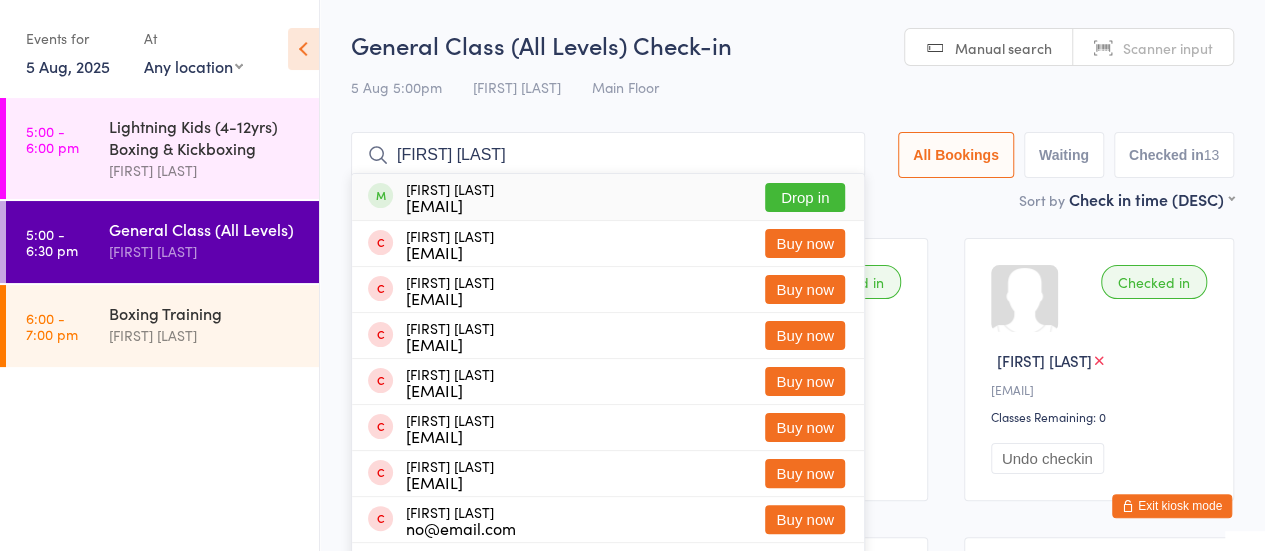 type on "rachael tayl" 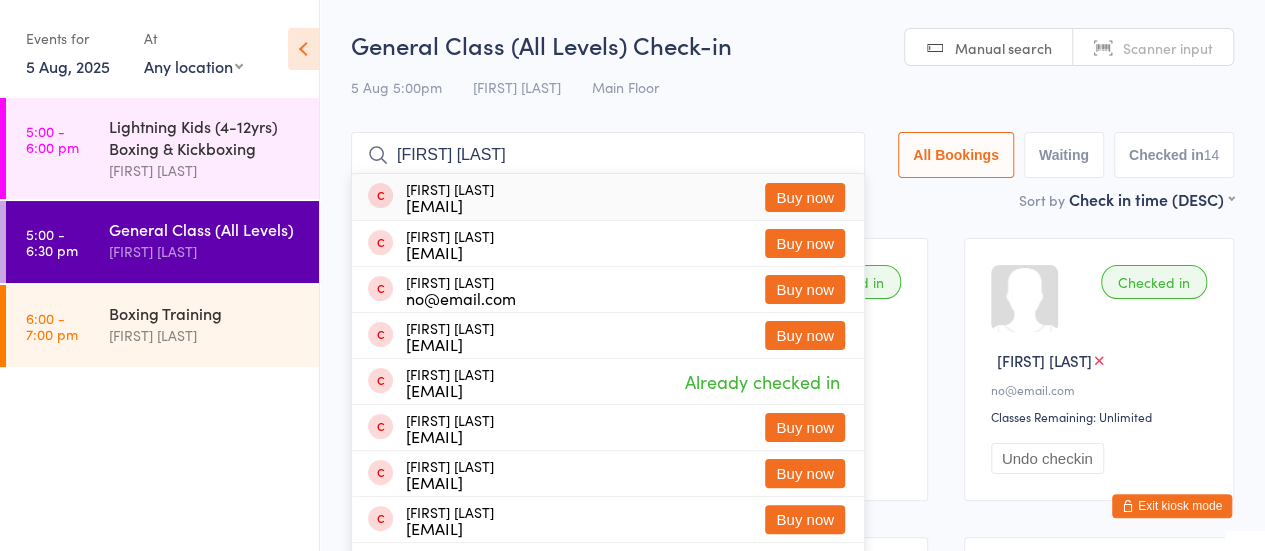 type on "jackson porter" 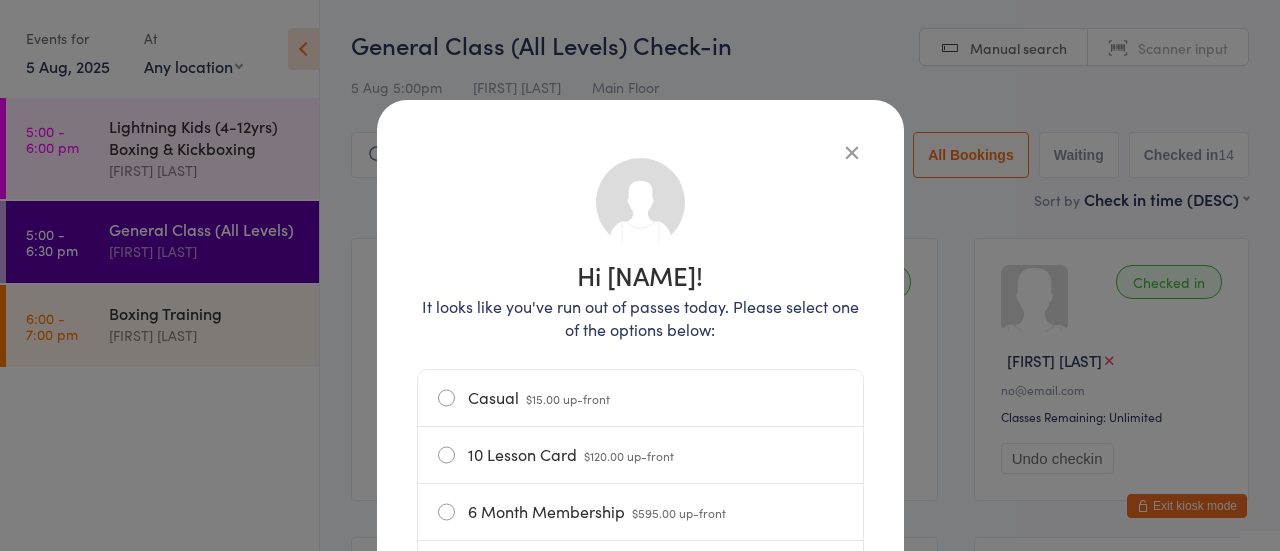 click on "Casual  $15.00 up-front" at bounding box center (640, 398) 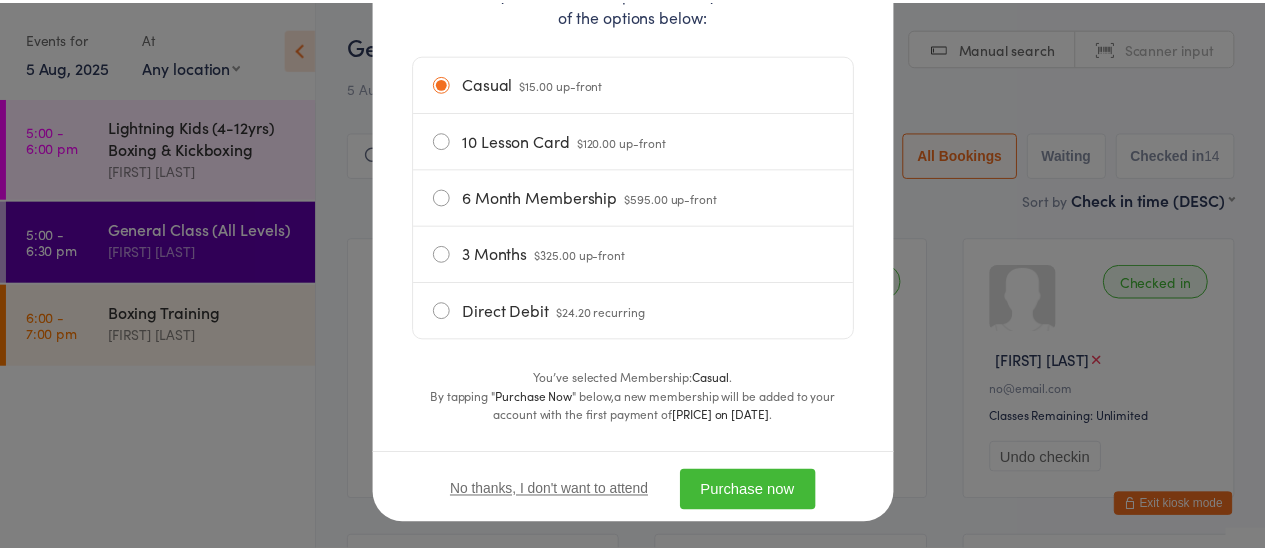 scroll, scrollTop: 340, scrollLeft: 0, axis: vertical 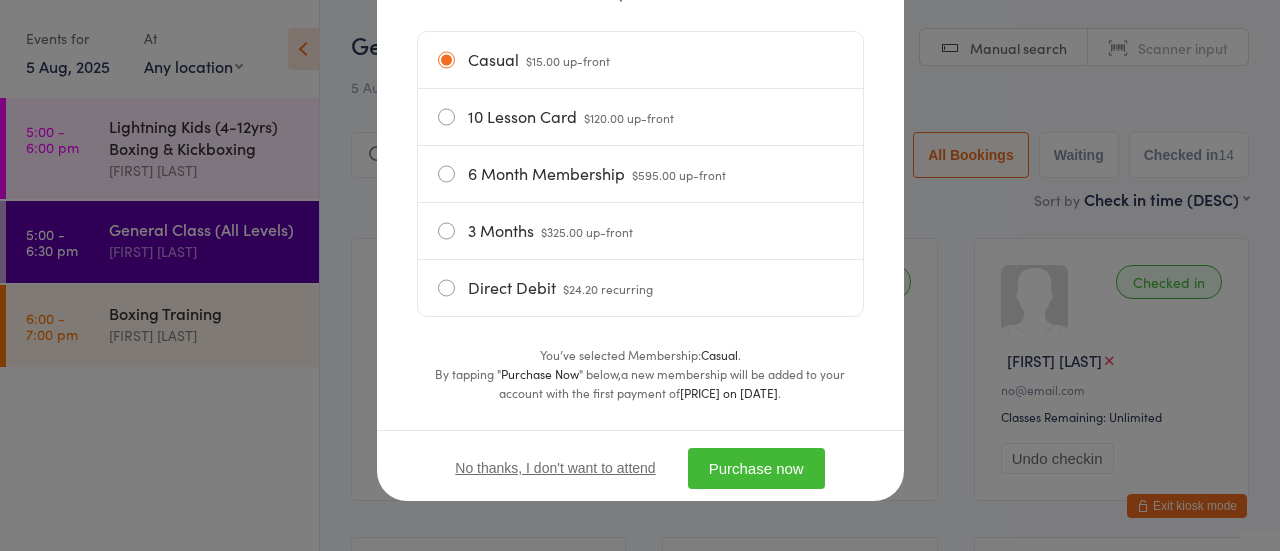 click on "Purchase now" at bounding box center [756, 468] 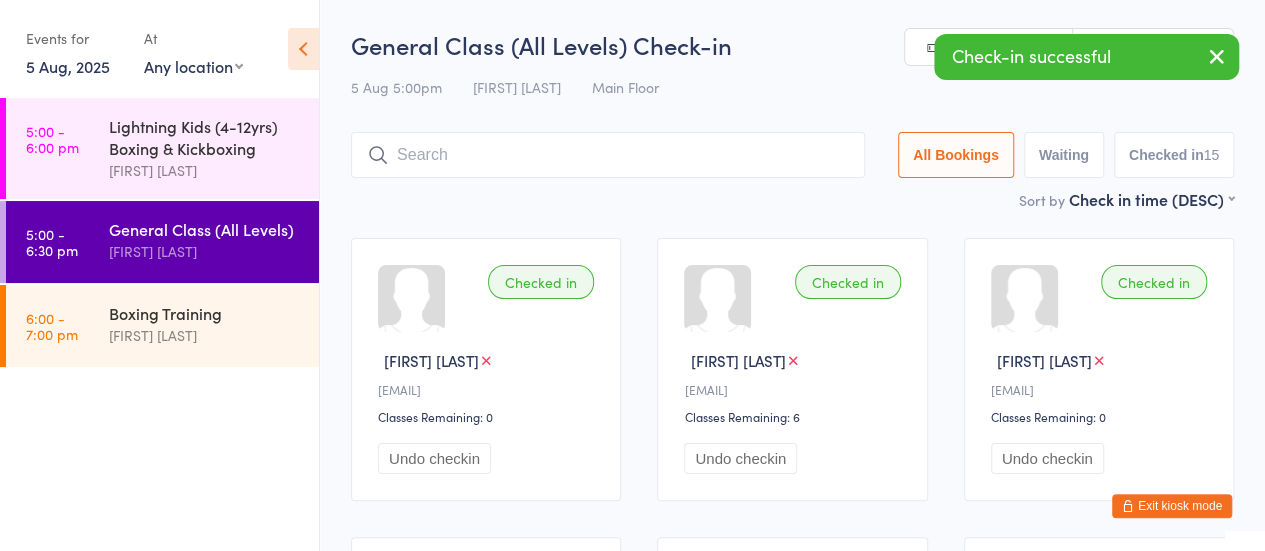 click at bounding box center (608, 155) 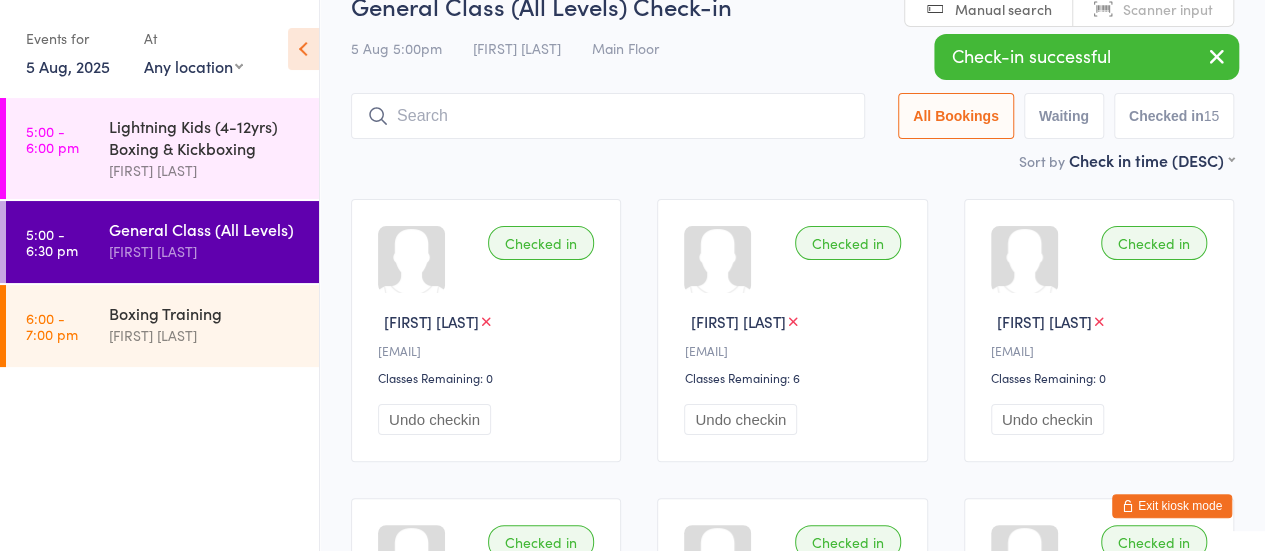 scroll, scrollTop: 124, scrollLeft: 0, axis: vertical 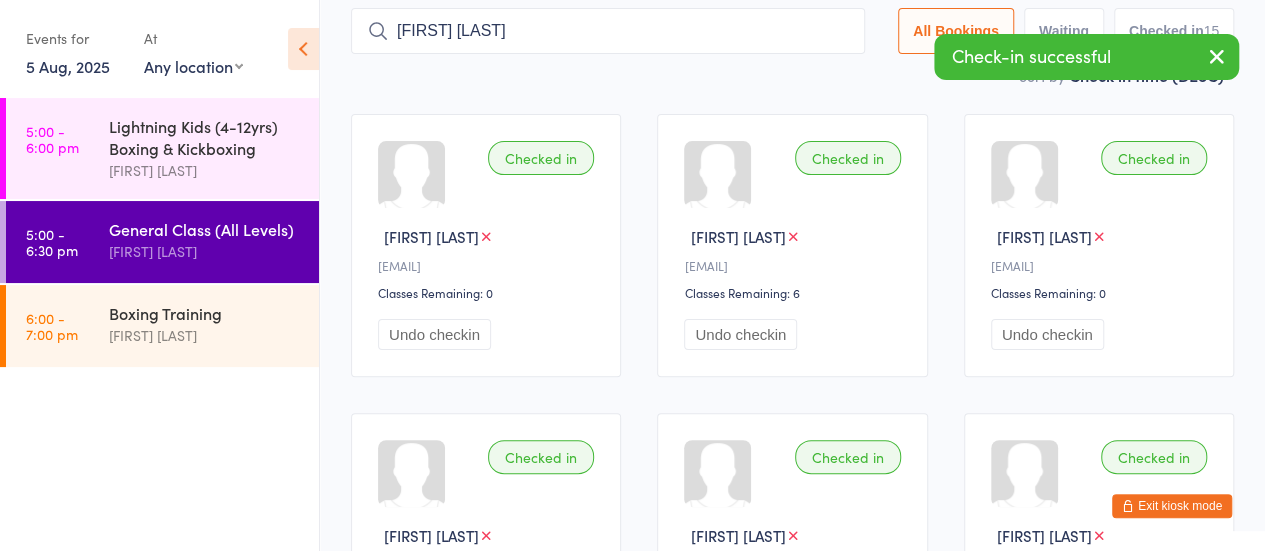 type on "david van graaj" 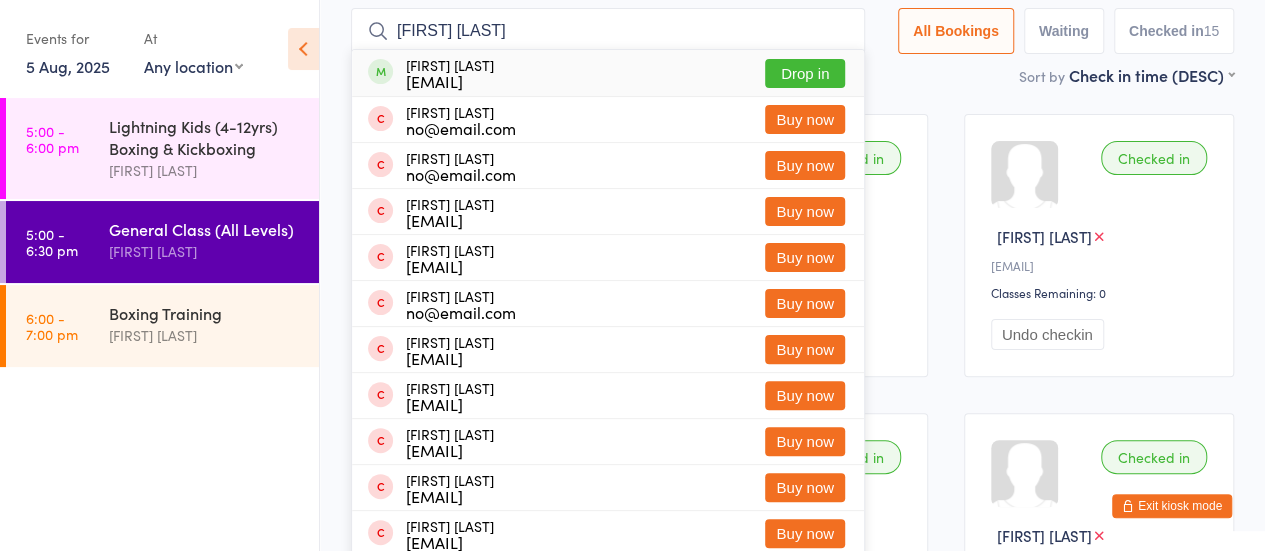 click on "Drop in" at bounding box center (805, 73) 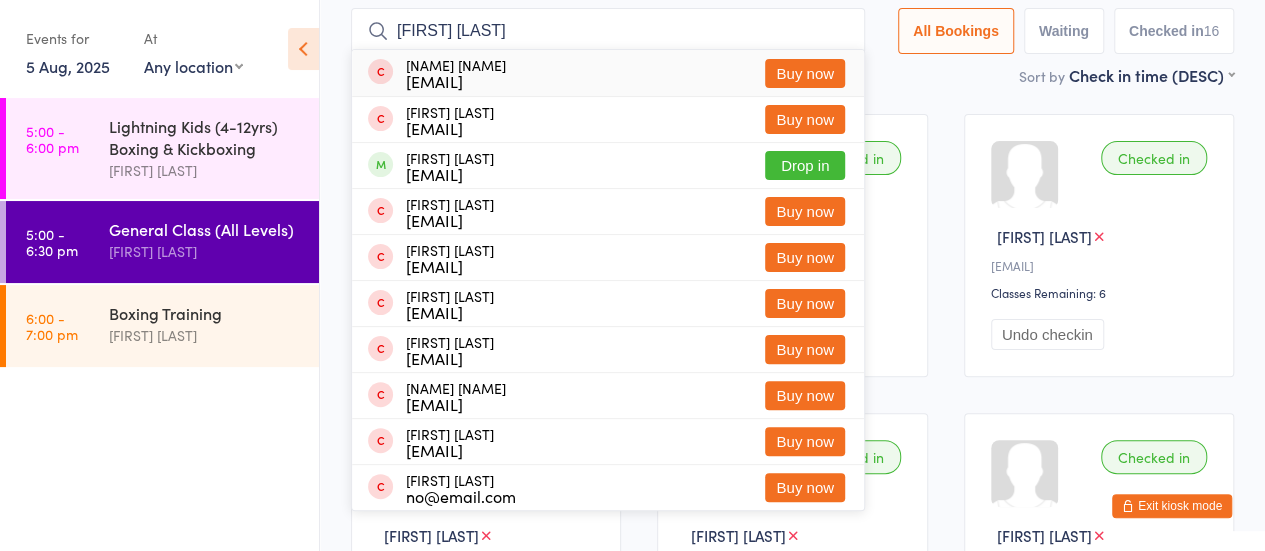 type on "samuel bi" 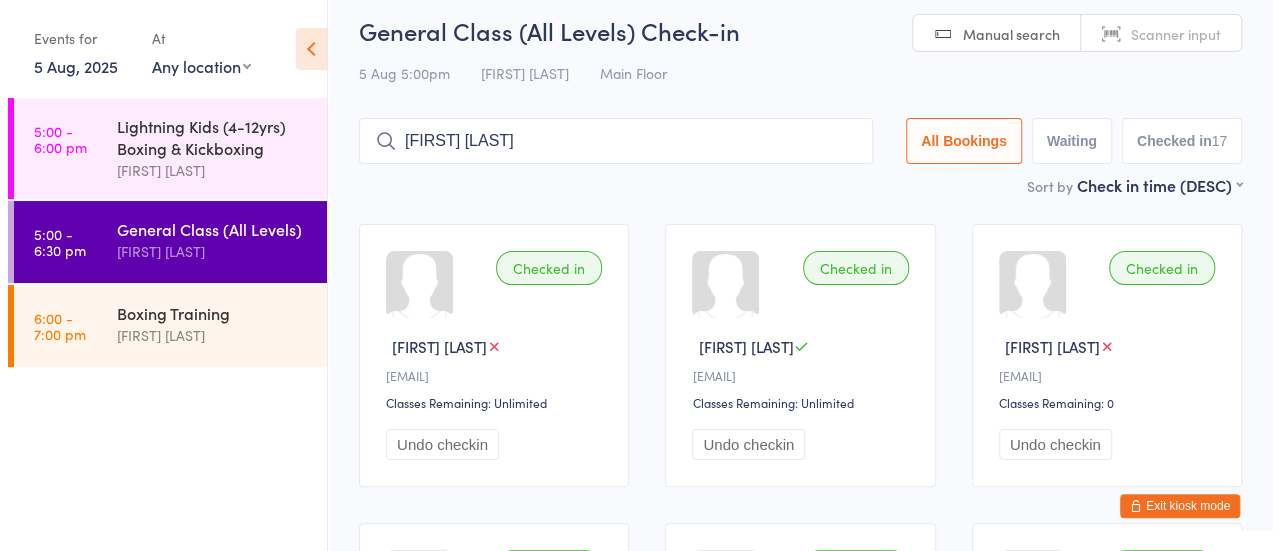 scroll, scrollTop: 0, scrollLeft: 0, axis: both 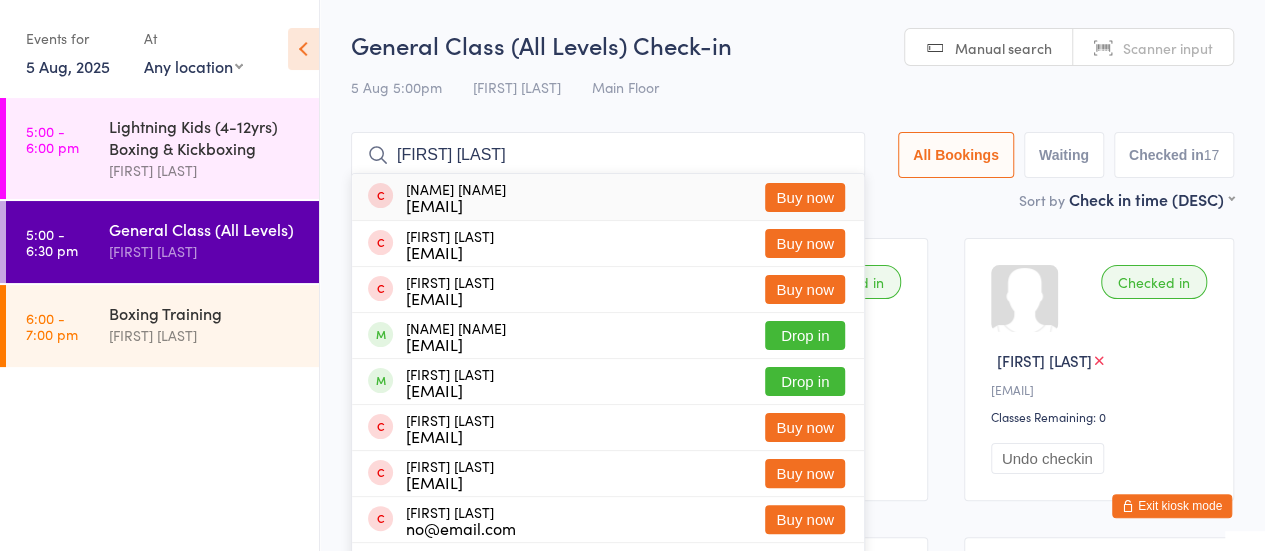 type on "shane wall" 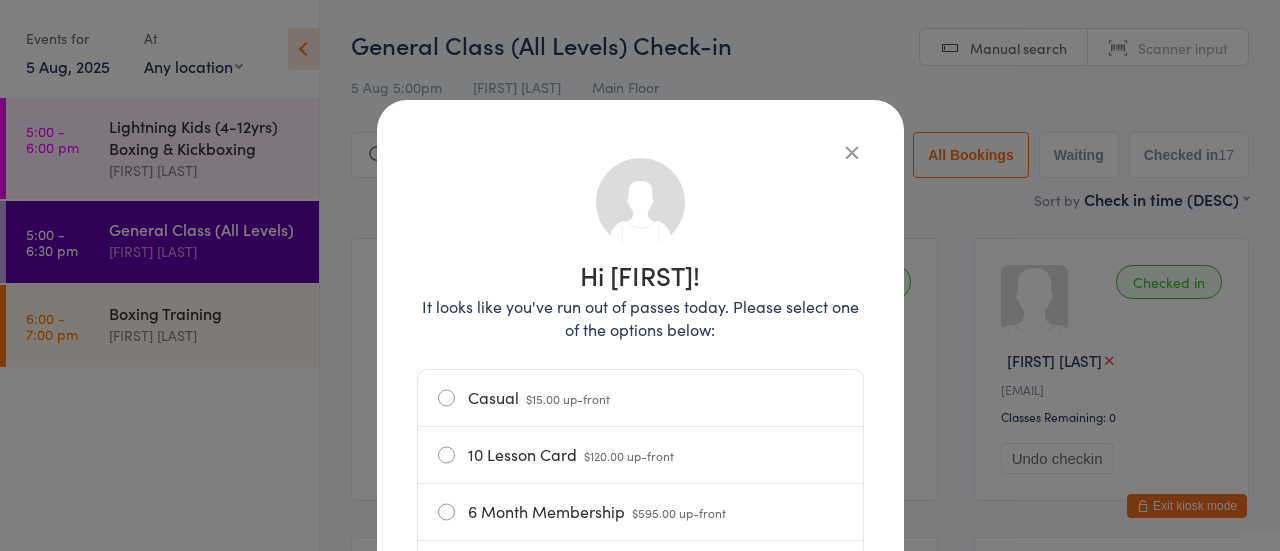 click on "Casual  $15.00 up-front" at bounding box center (640, 398) 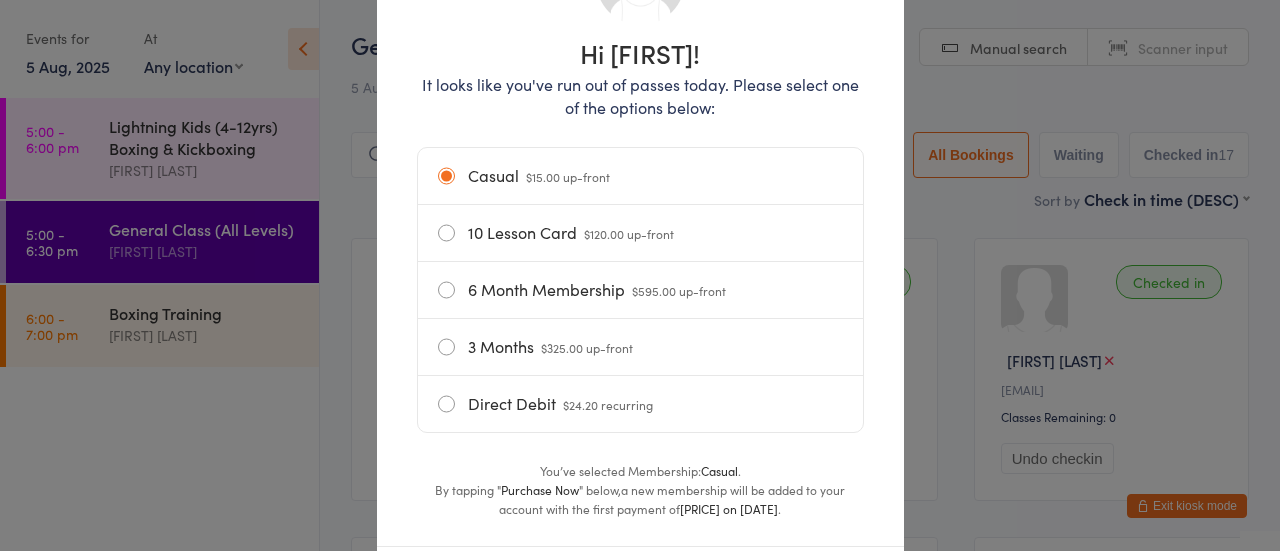scroll, scrollTop: 340, scrollLeft: 0, axis: vertical 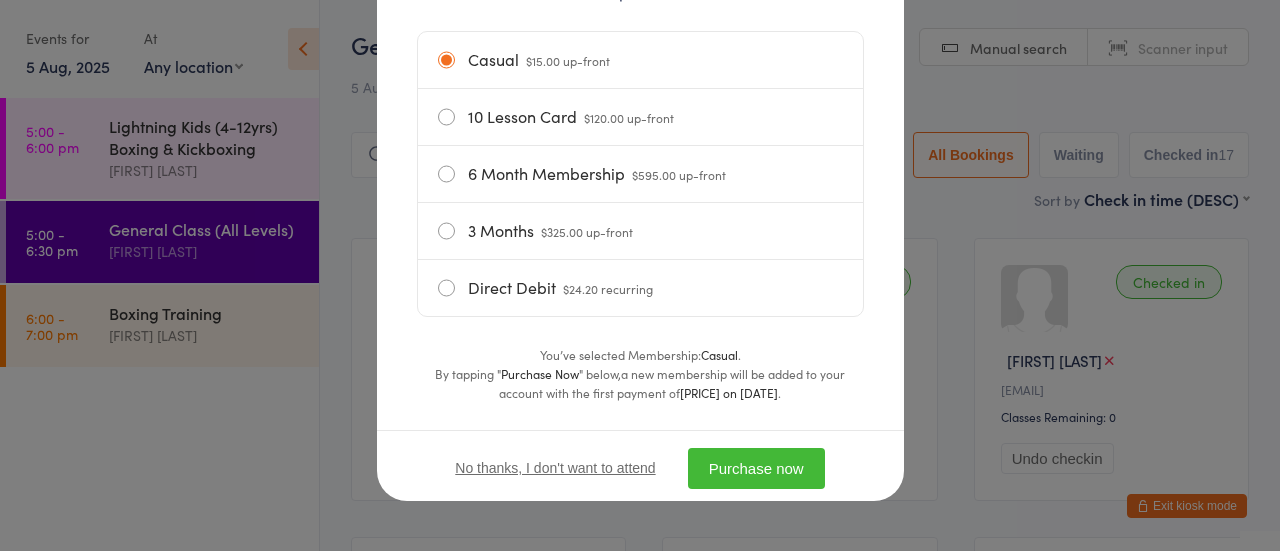 click on "Purchase now" at bounding box center (756, 468) 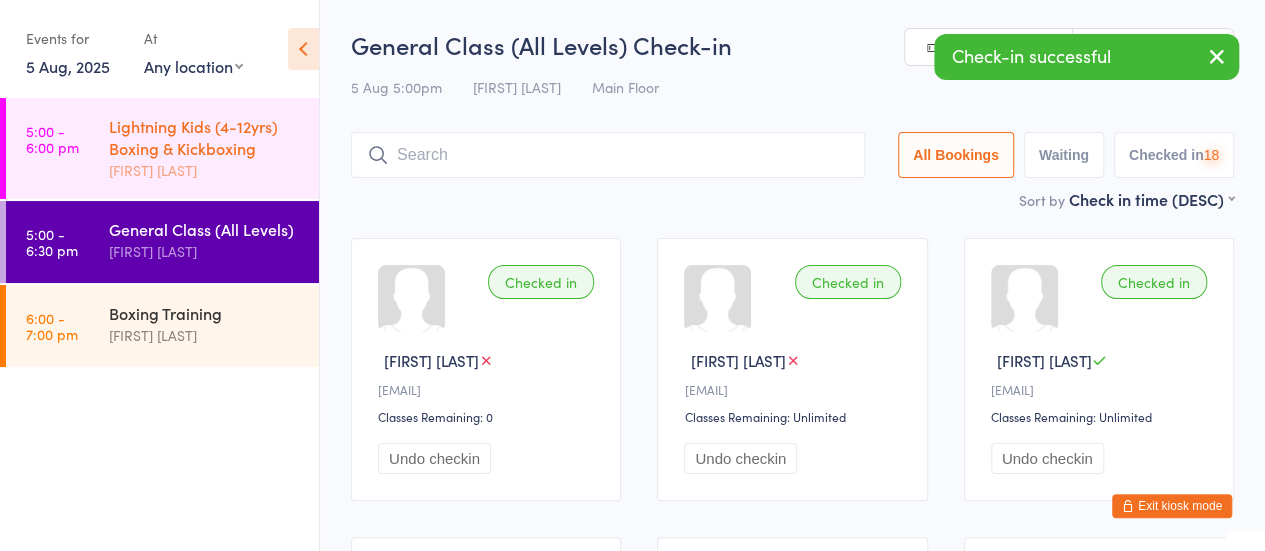 click on "Lightning Kids (4-12yrs) Boxing & Kickboxing" at bounding box center (205, 137) 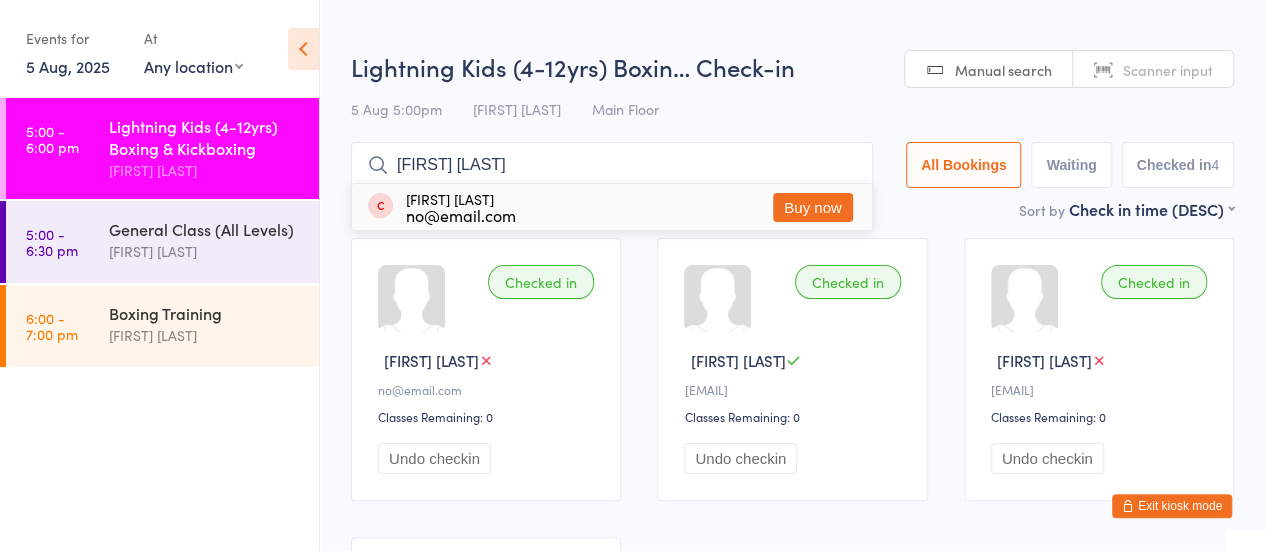 type on "zoe por" 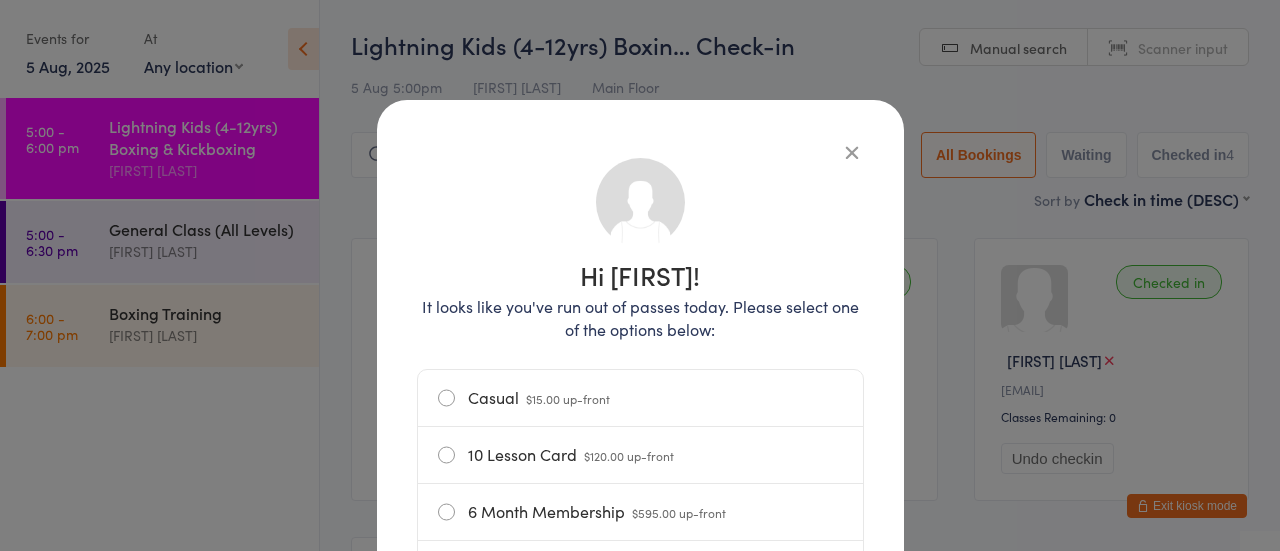 click on "Casual  $15.00 up-front" at bounding box center (640, 398) 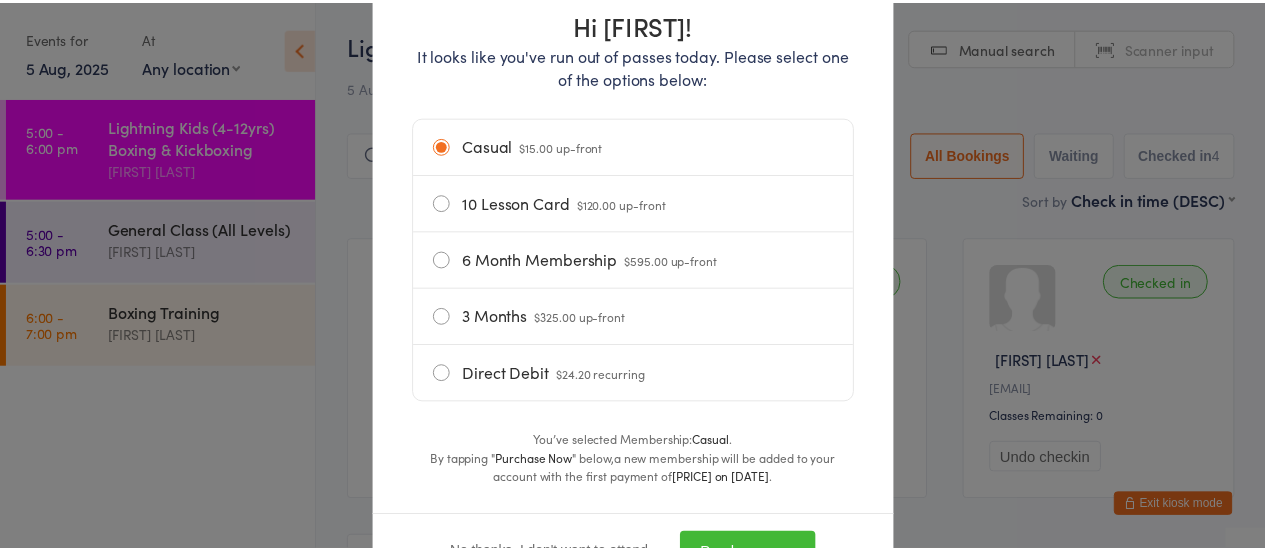 scroll, scrollTop: 340, scrollLeft: 0, axis: vertical 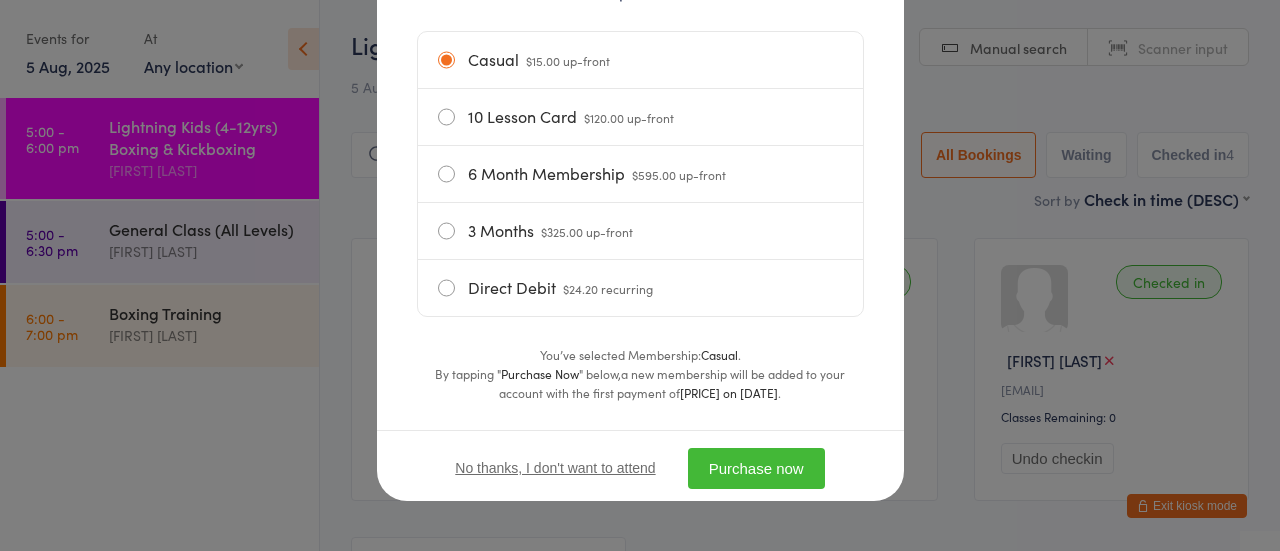 click on "Purchase now" at bounding box center (756, 468) 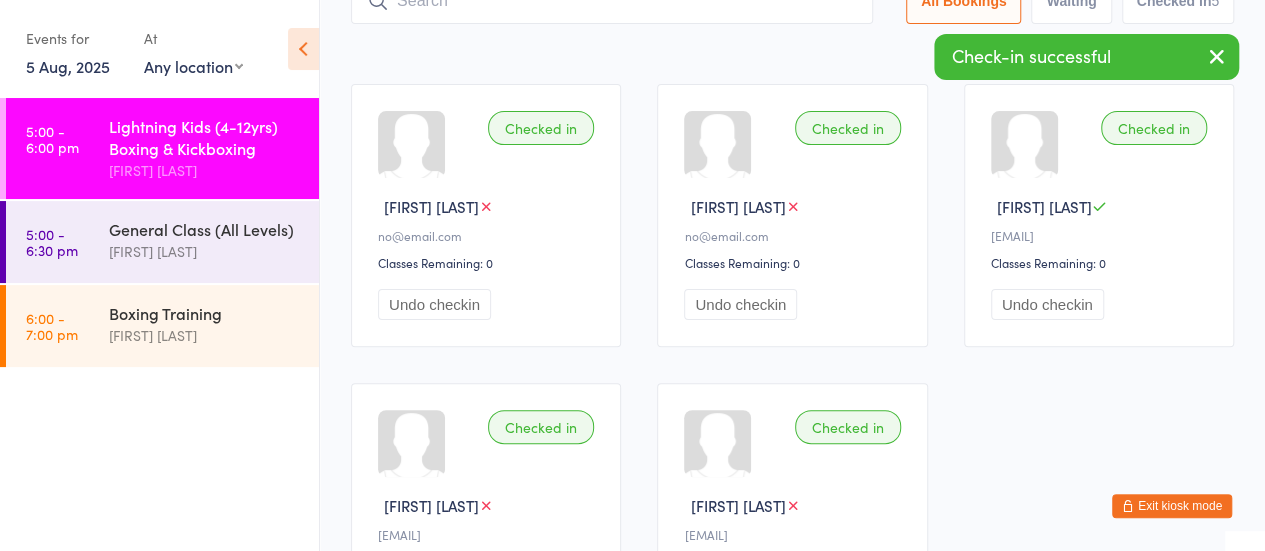 scroll, scrollTop: 0, scrollLeft: 0, axis: both 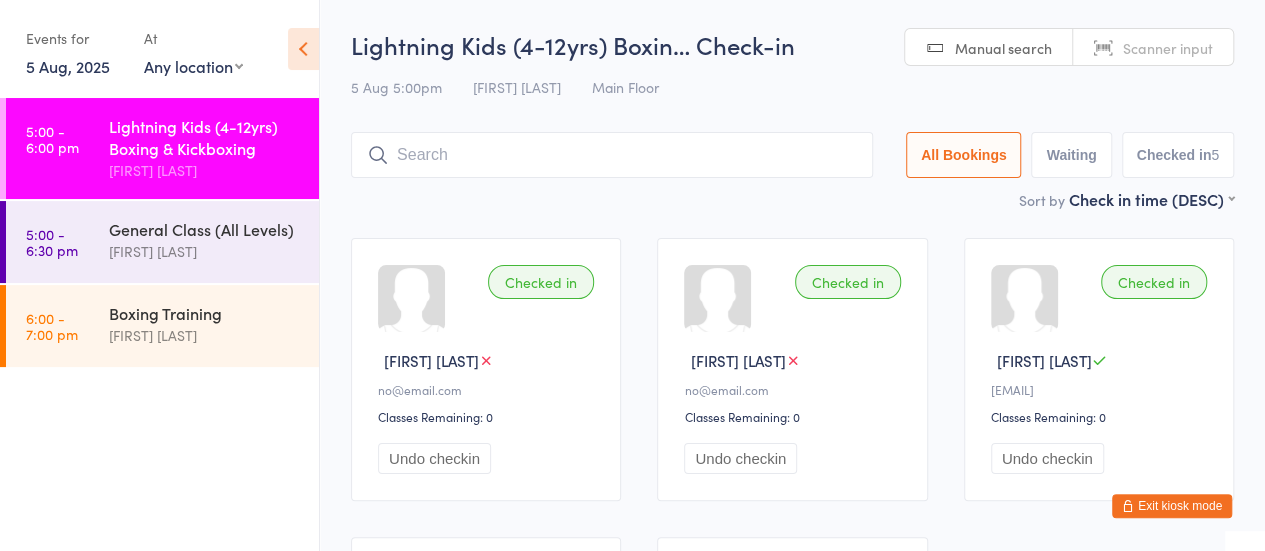 click at bounding box center (612, 155) 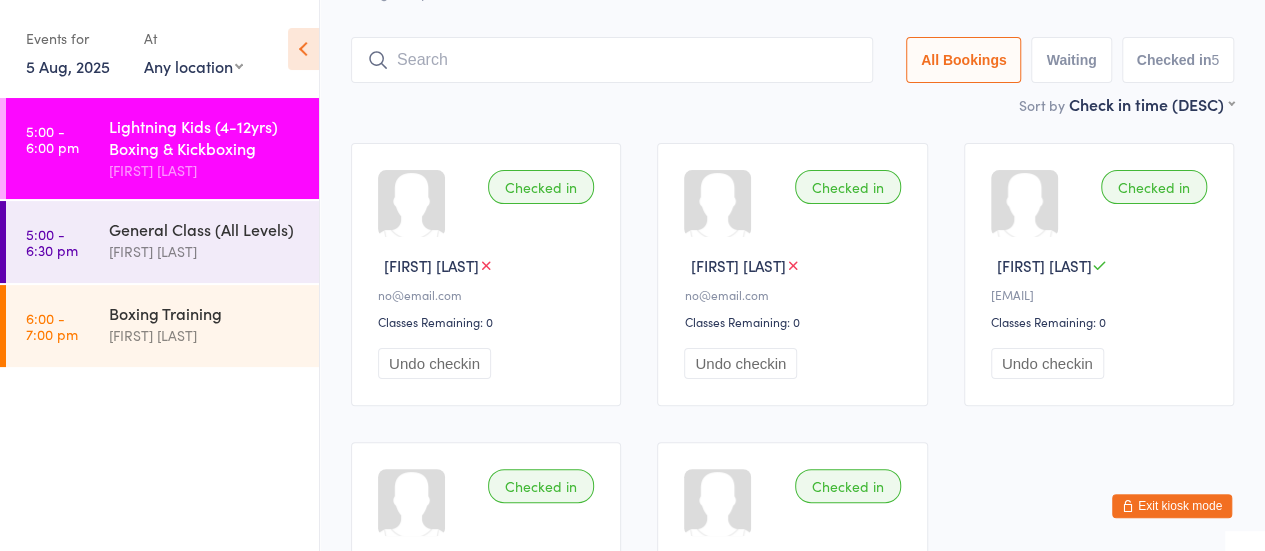 scroll, scrollTop: 133, scrollLeft: 0, axis: vertical 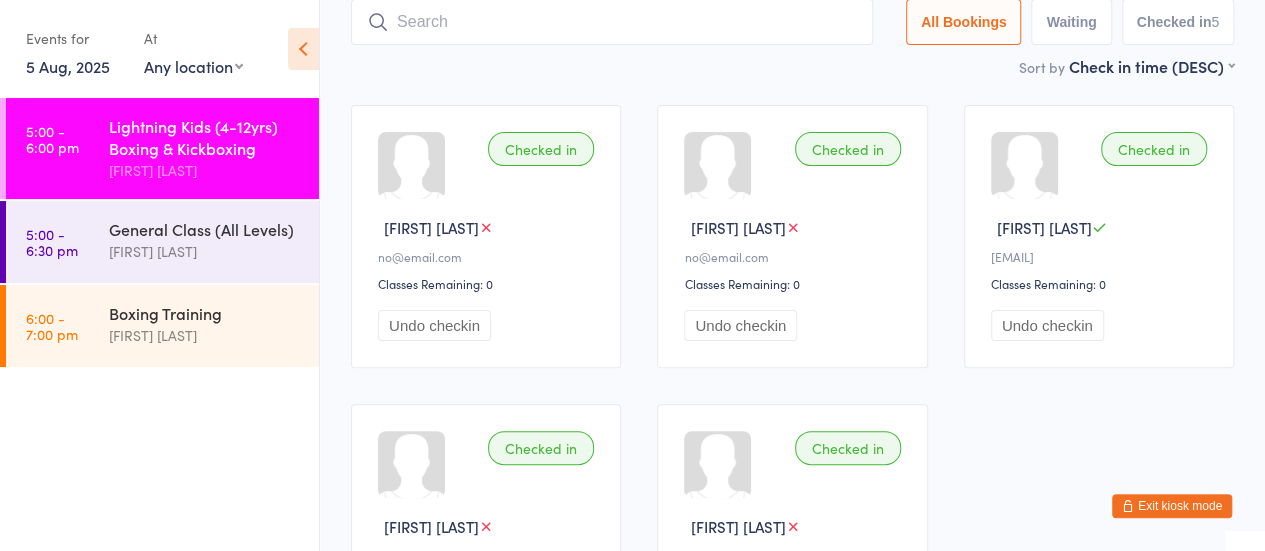 click on "Checked in Rhys A  r••••••••2@outlook.com Classes Remaining: 0    Undo checkin" at bounding box center [1099, 236] 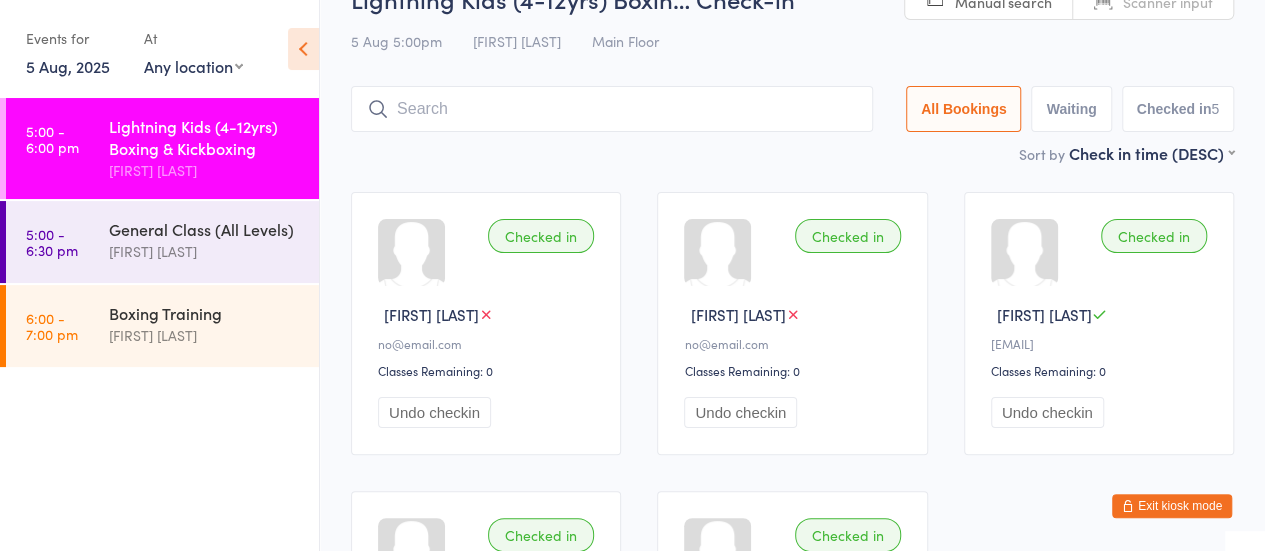 scroll, scrollTop: 0, scrollLeft: 0, axis: both 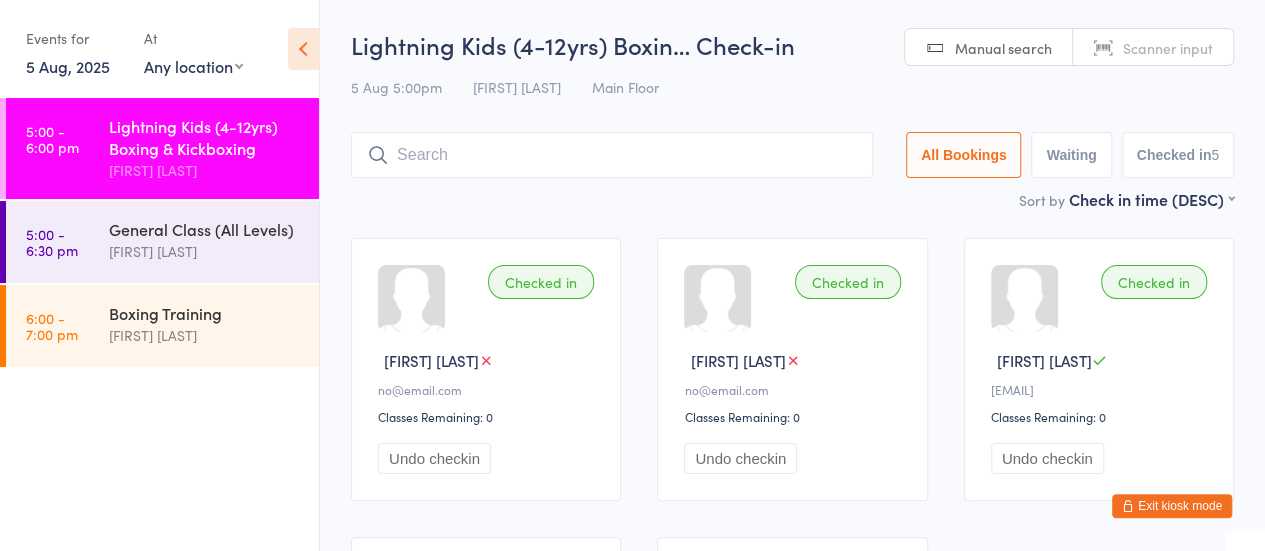 click on "Exit kiosk mode" at bounding box center [1172, 506] 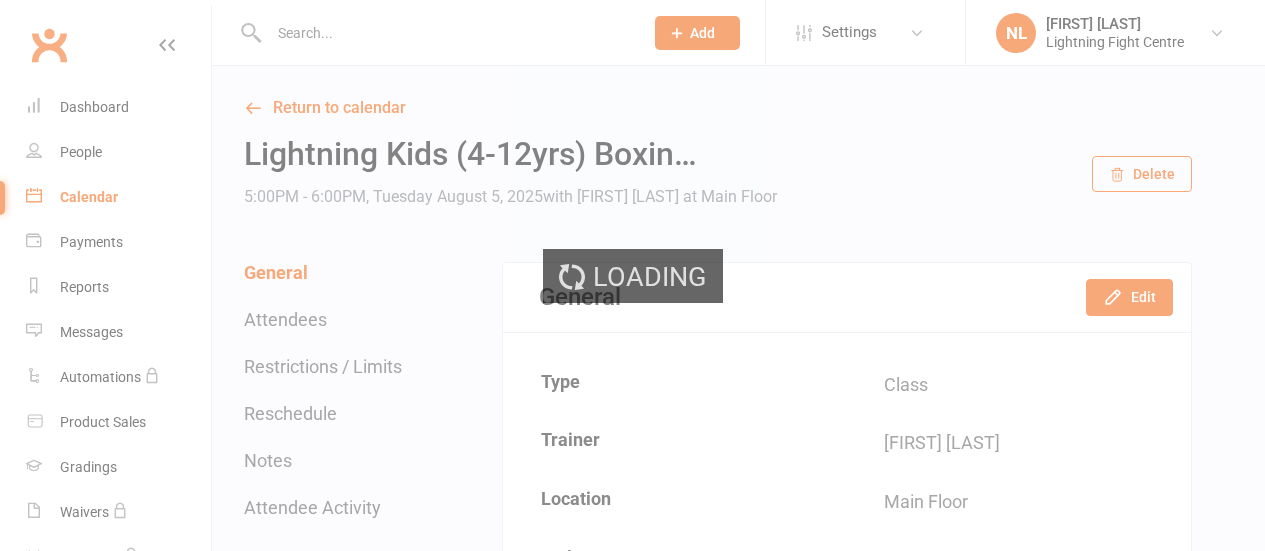 scroll, scrollTop: 0, scrollLeft: 0, axis: both 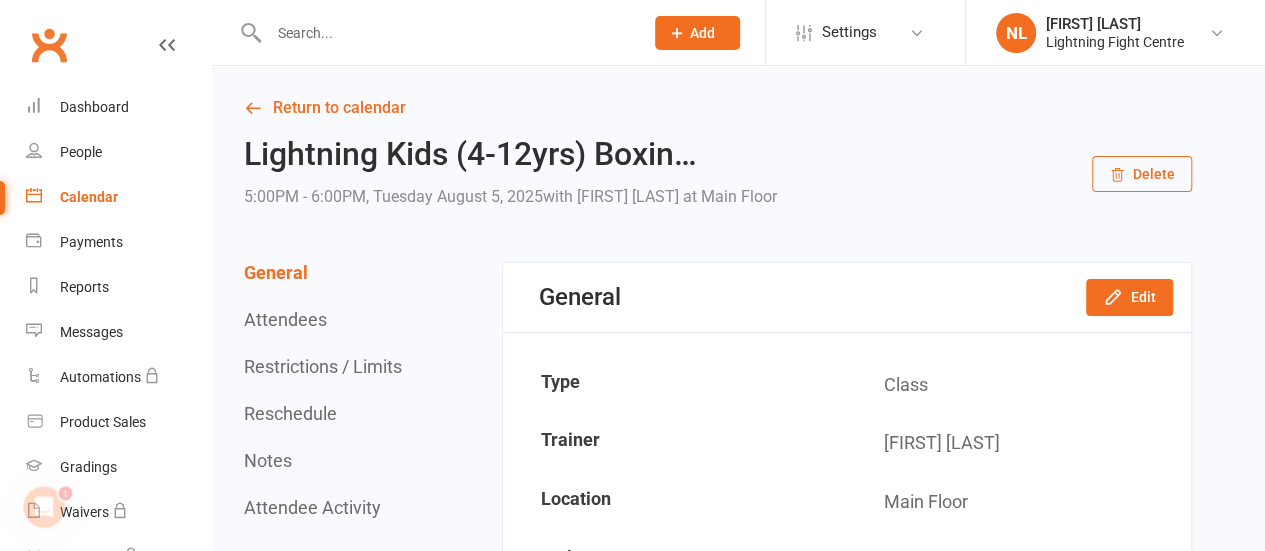 click on "Calendar" at bounding box center (89, 197) 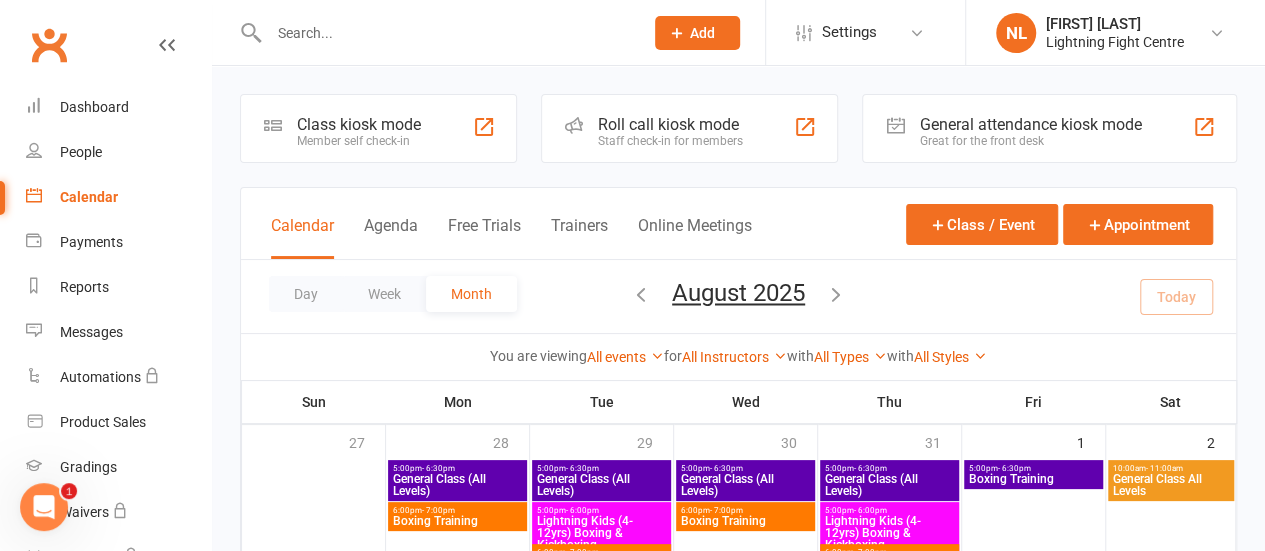 click on "Member self check-in" at bounding box center (359, 141) 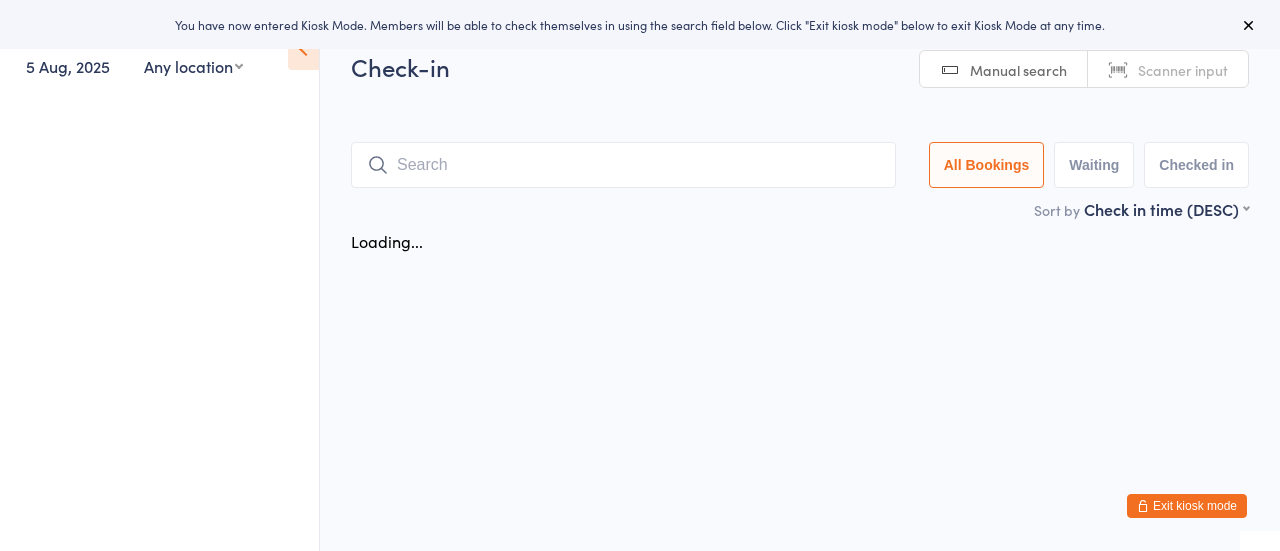 scroll, scrollTop: 0, scrollLeft: 0, axis: both 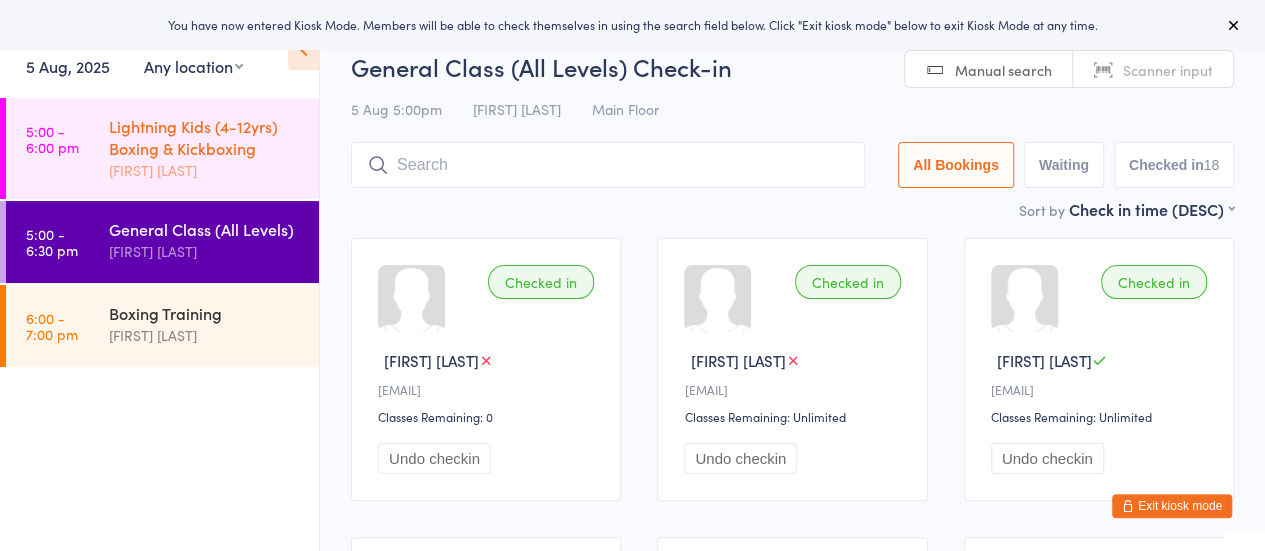 click on "Lightning Kids (4-12yrs) Boxing & Kickboxing" at bounding box center [205, 137] 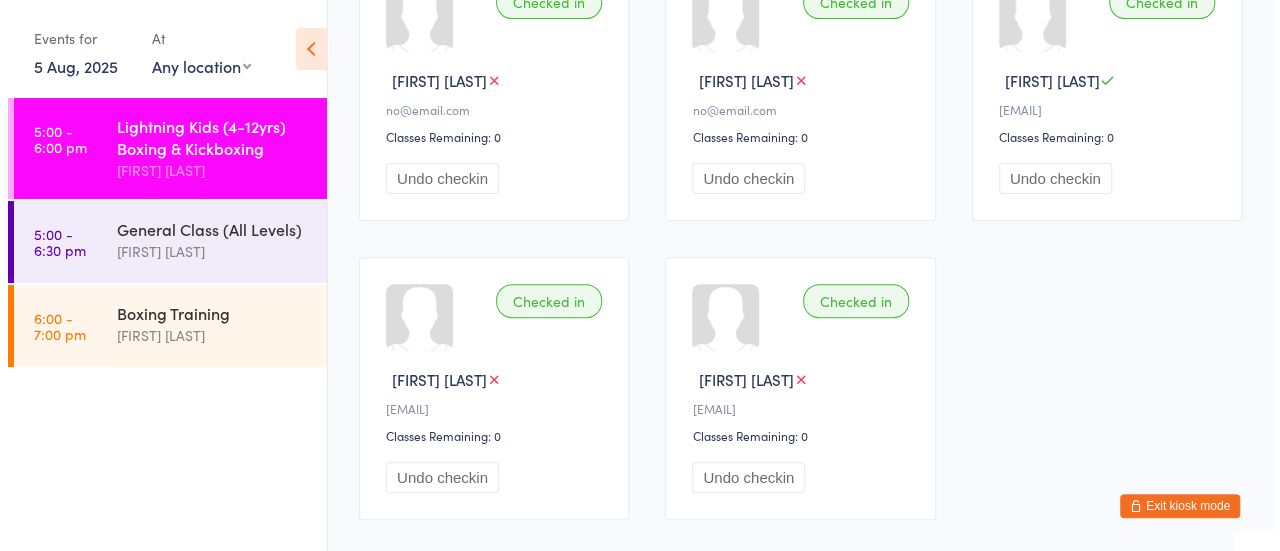 scroll, scrollTop: 0, scrollLeft: 0, axis: both 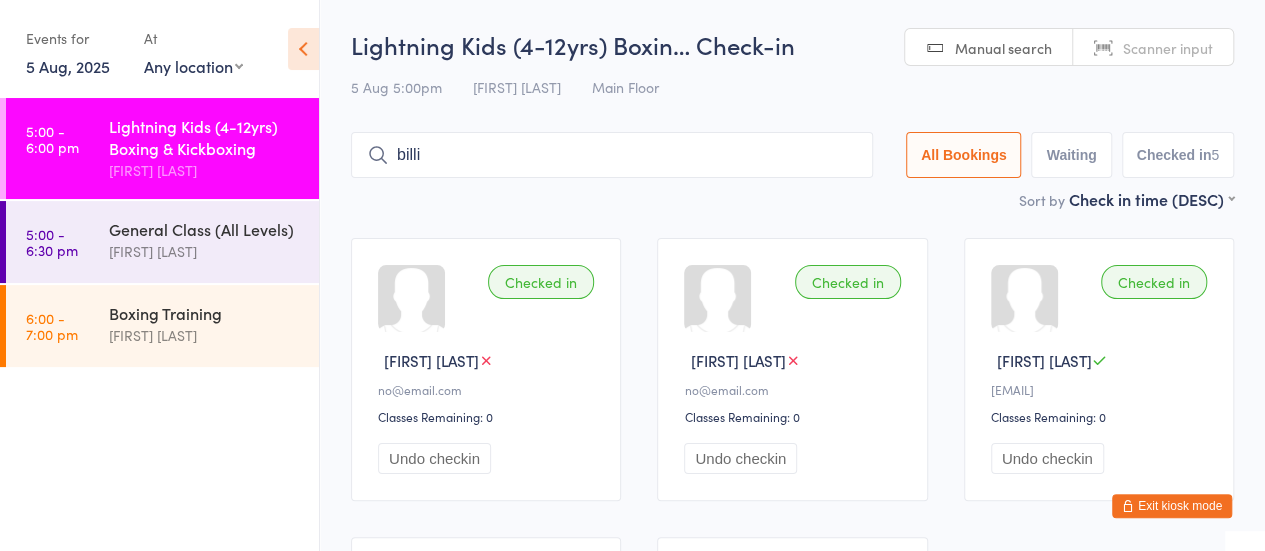 type on "[FIRST]" 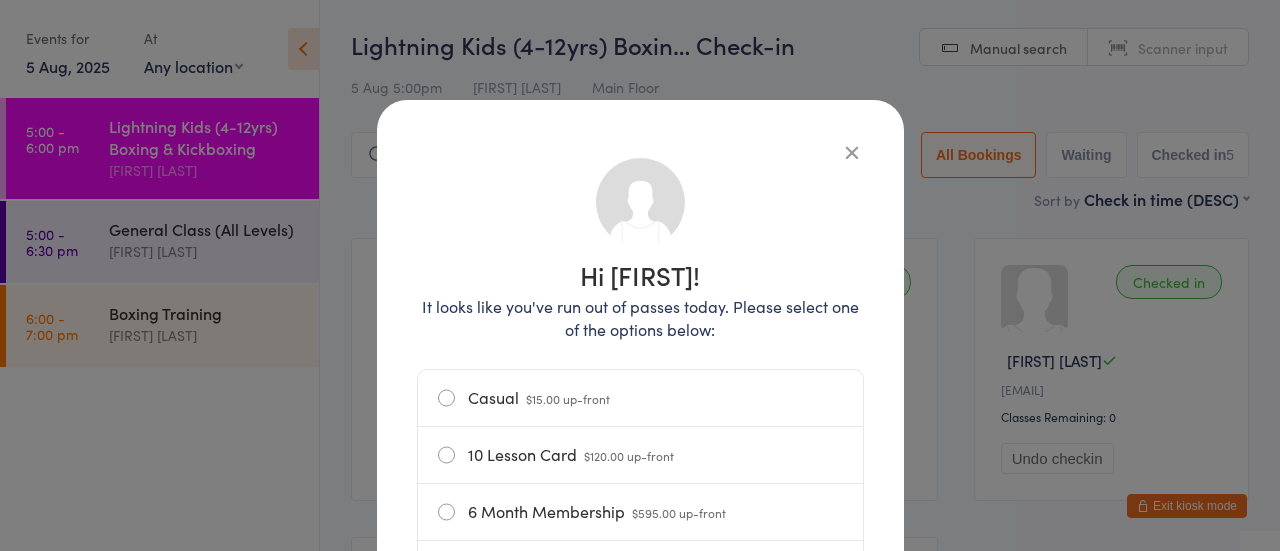 click on "Casual  $15.00 up-front" at bounding box center (640, 398) 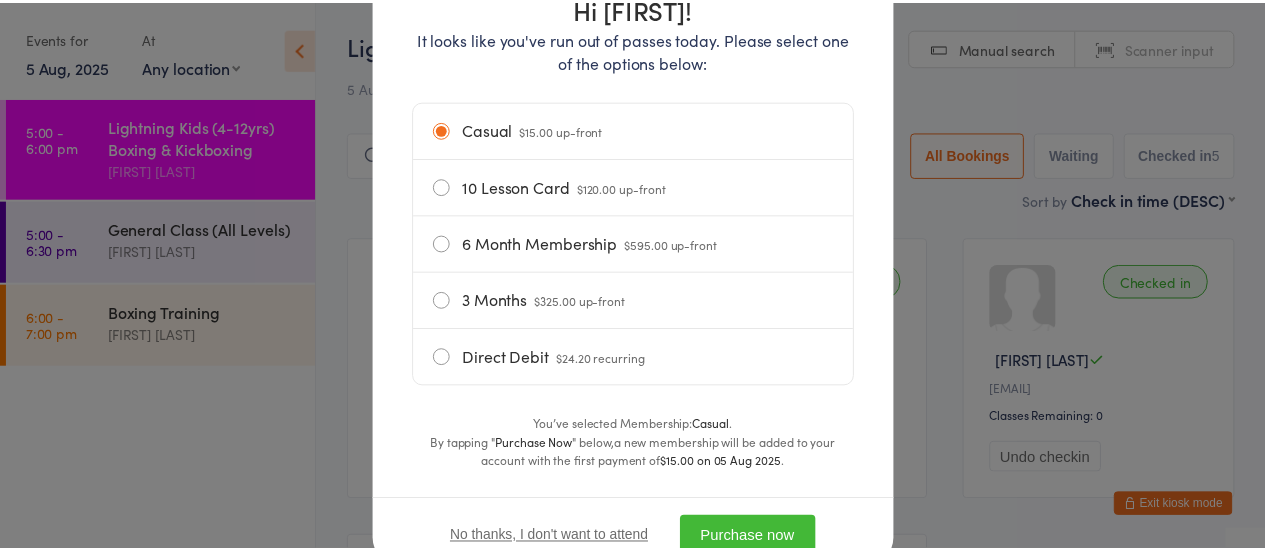scroll, scrollTop: 340, scrollLeft: 0, axis: vertical 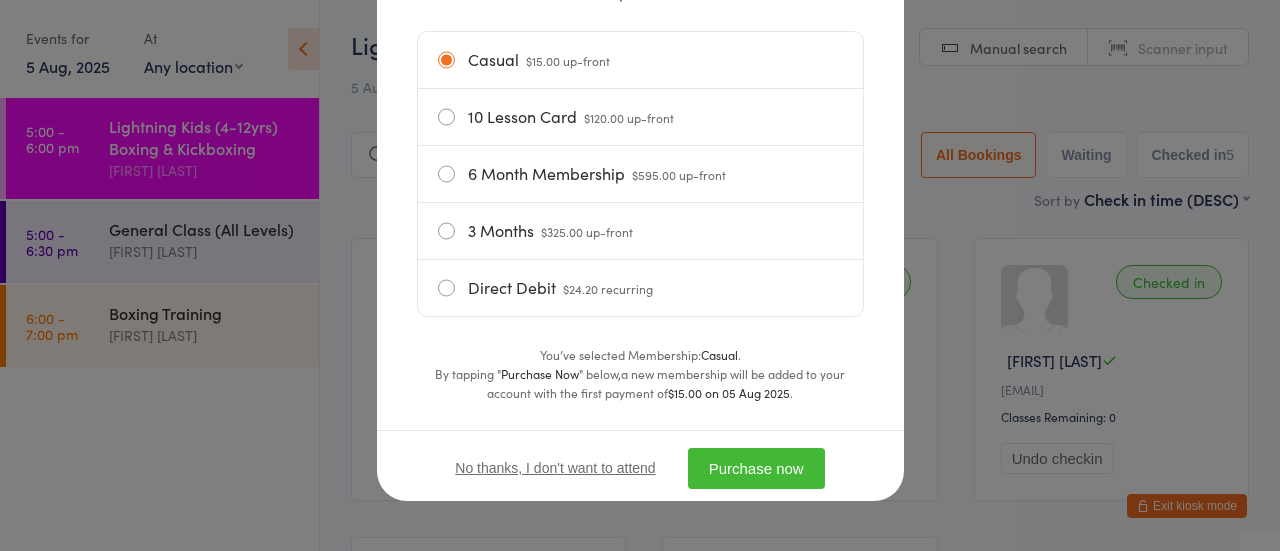 click on "Purchase now" at bounding box center [756, 468] 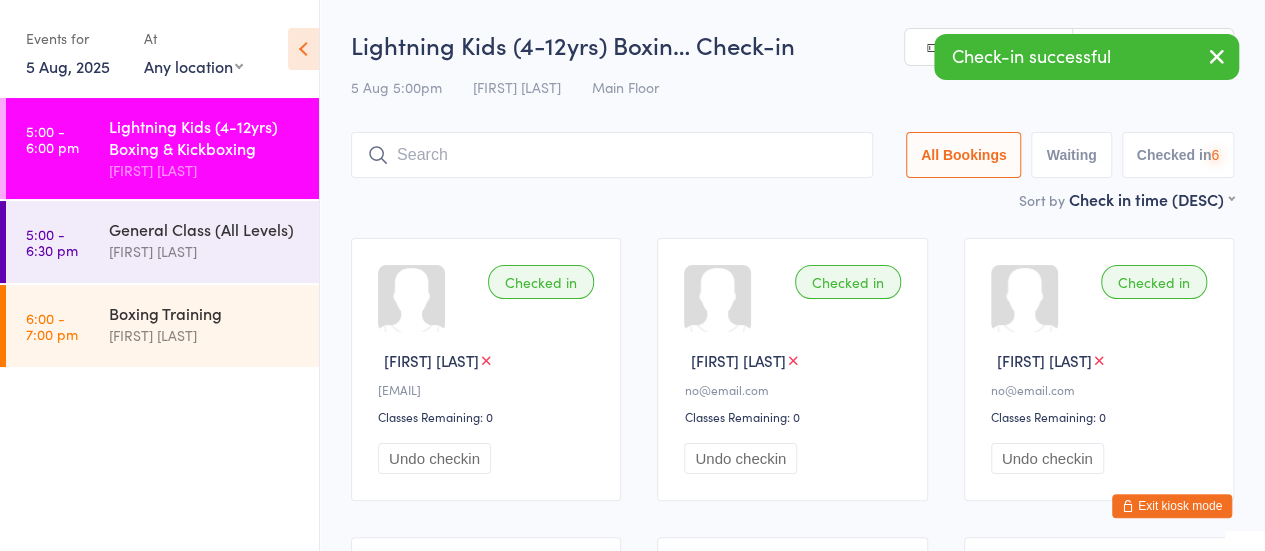 click at bounding box center [612, 155] 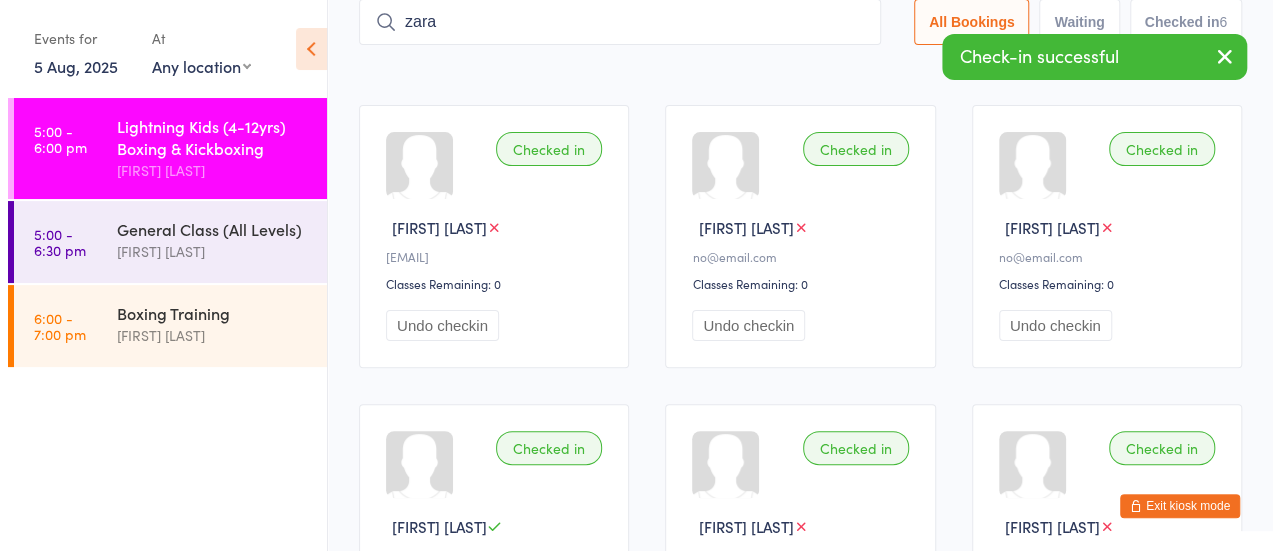 scroll, scrollTop: 0, scrollLeft: 0, axis: both 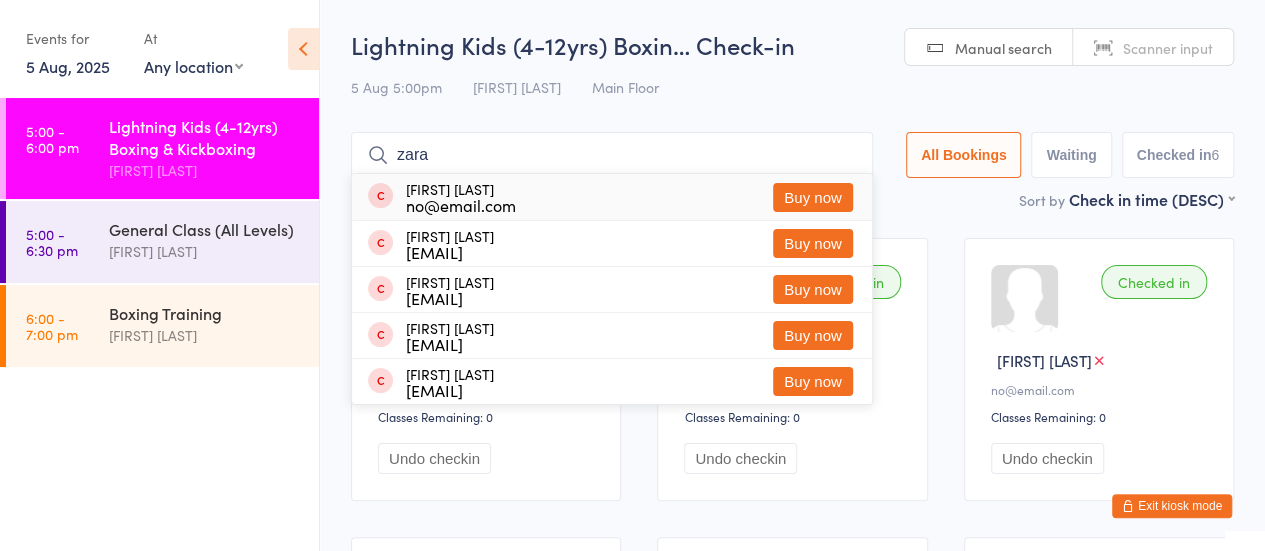type on "zara" 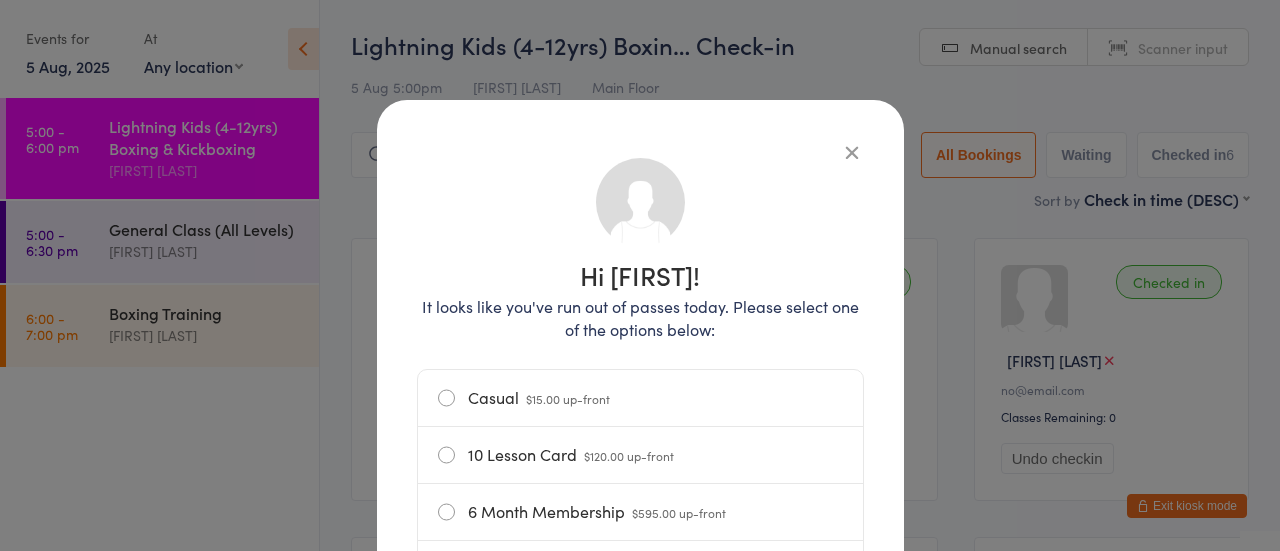 click on "$15.00 up-front" at bounding box center (568, 398) 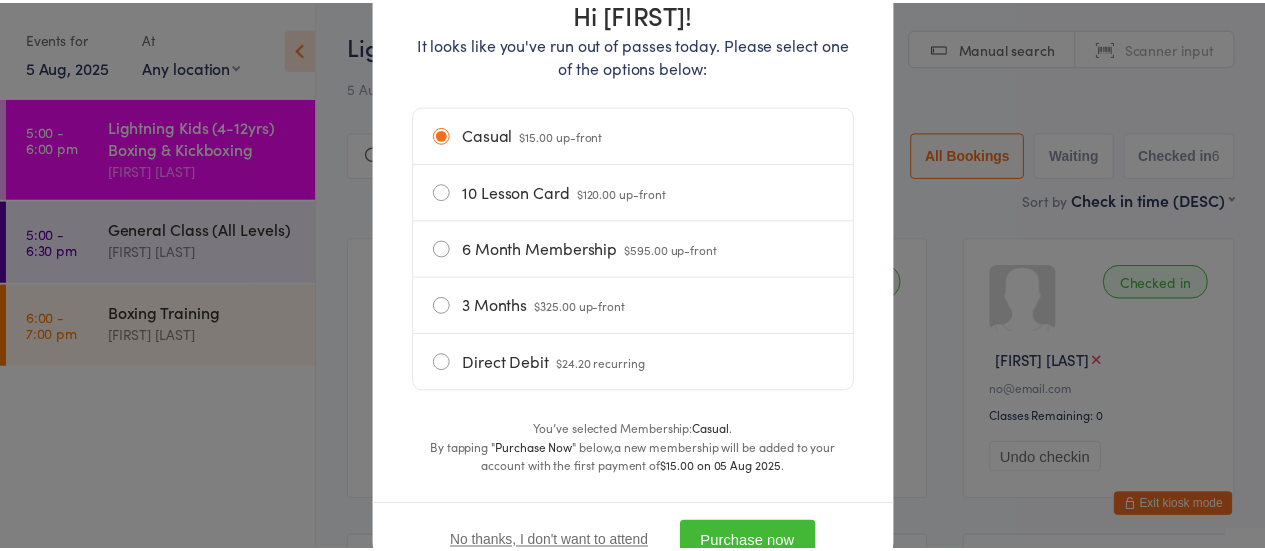 scroll, scrollTop: 340, scrollLeft: 0, axis: vertical 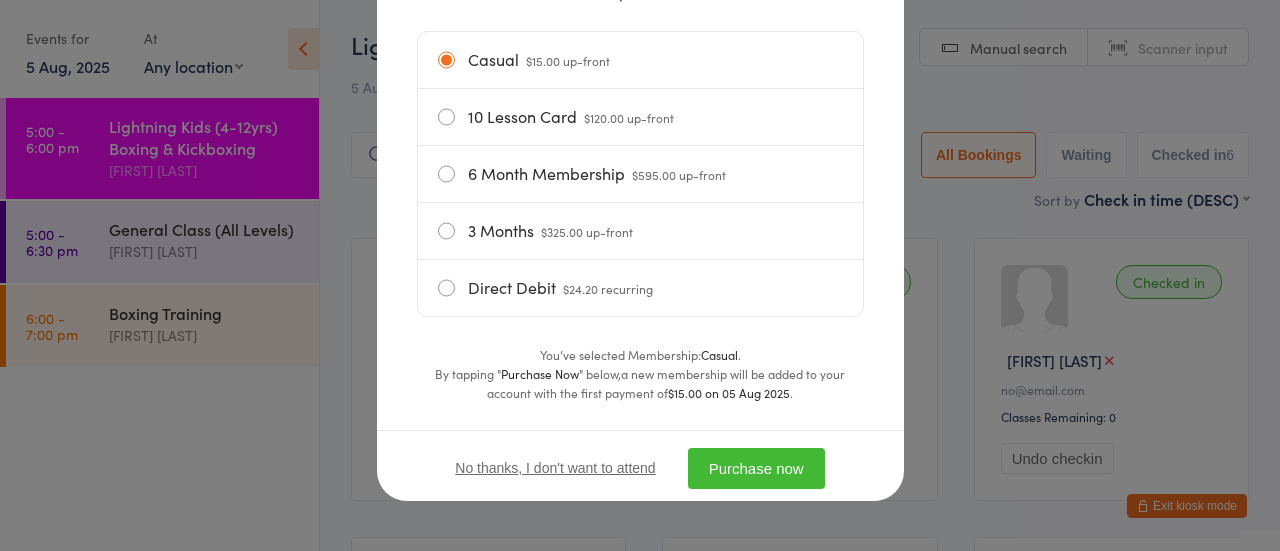 click on "Purchase now" at bounding box center (756, 468) 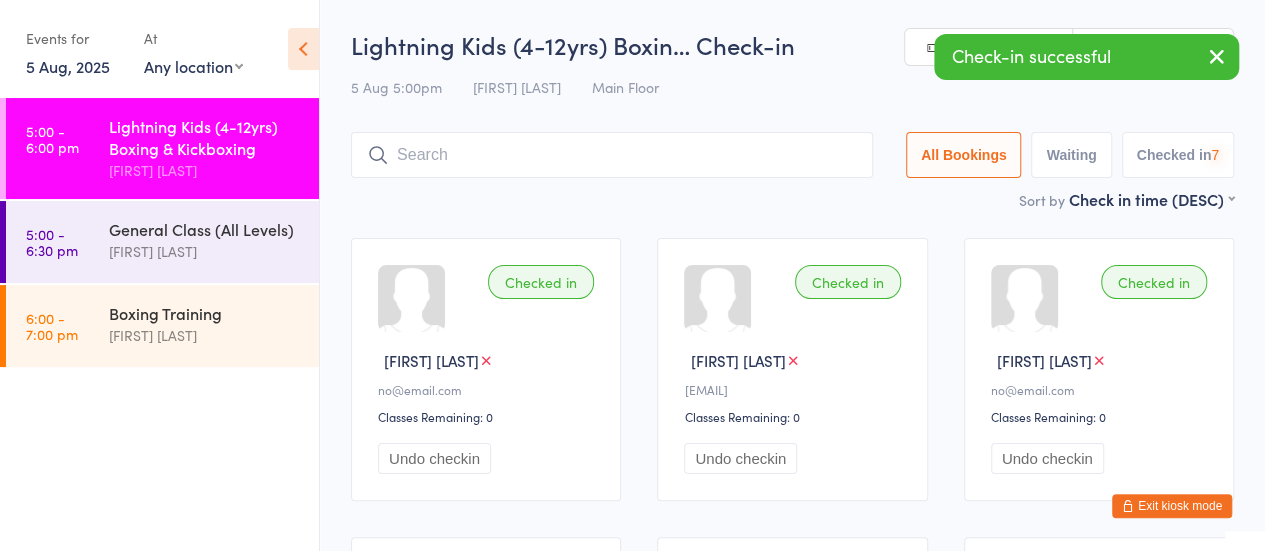 click at bounding box center [612, 155] 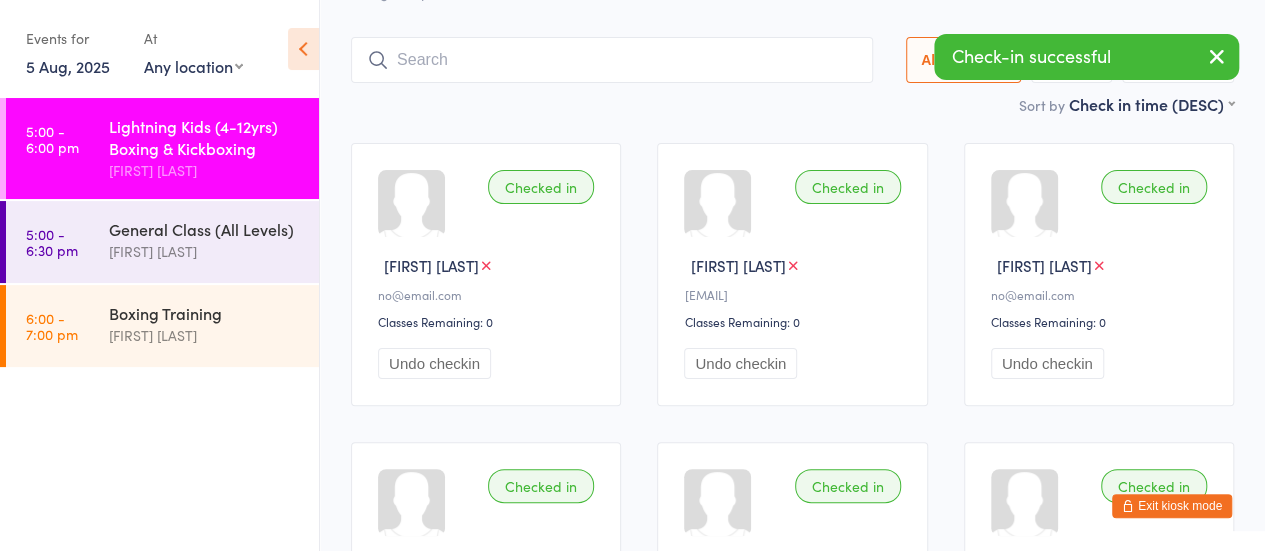 scroll, scrollTop: 133, scrollLeft: 0, axis: vertical 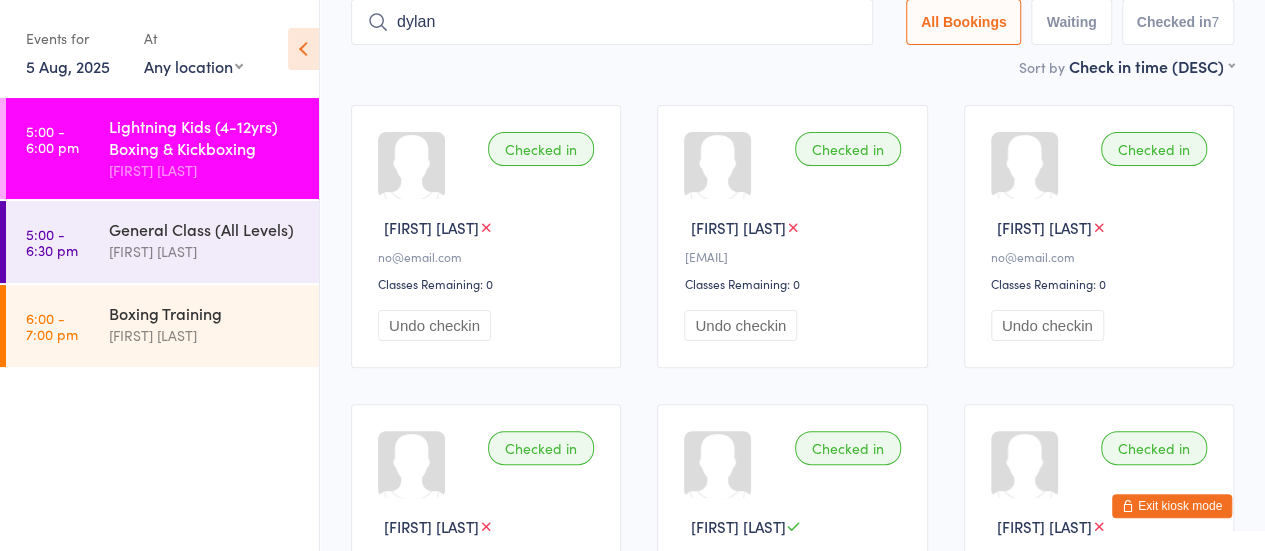 type on "[FIRST] [LAST]" 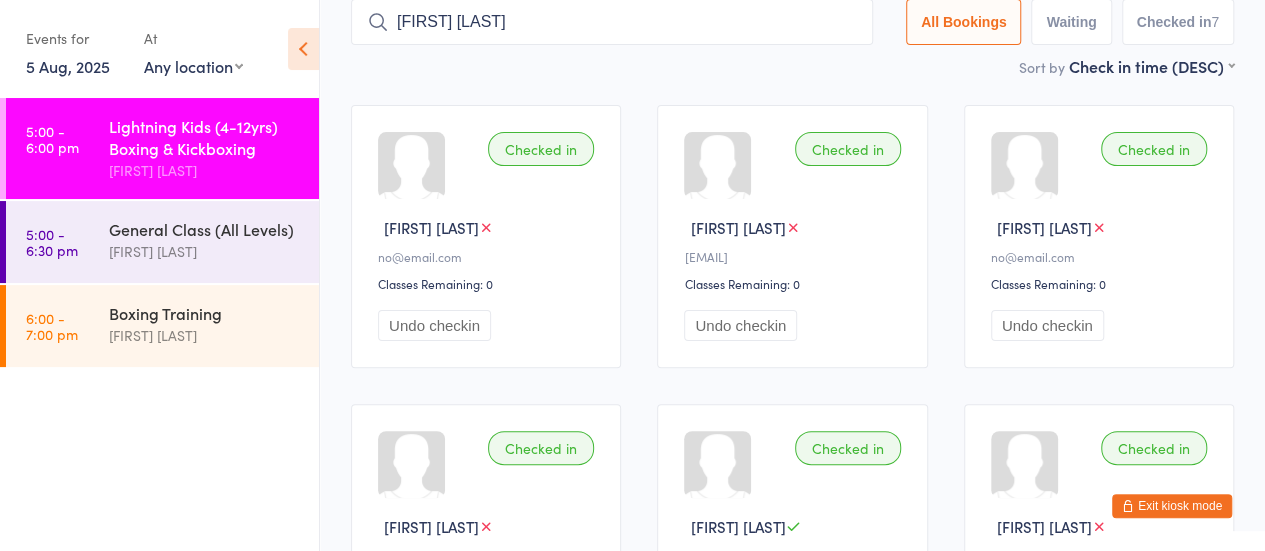 scroll, scrollTop: 0, scrollLeft: 0, axis: both 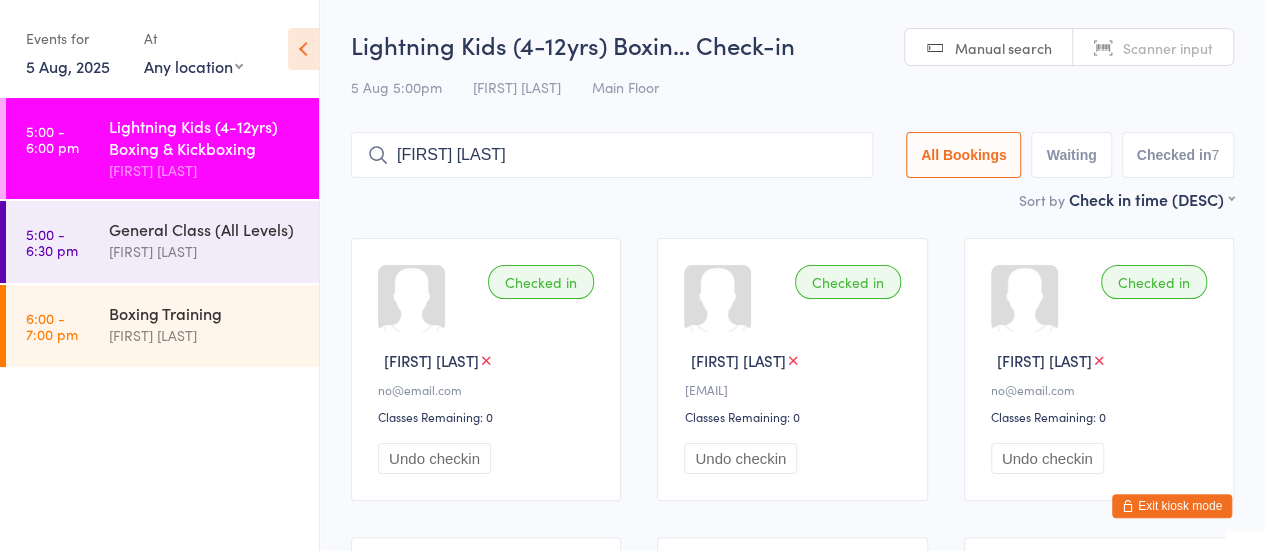 click on "[FIRST] [LAST]" at bounding box center [612, 155] 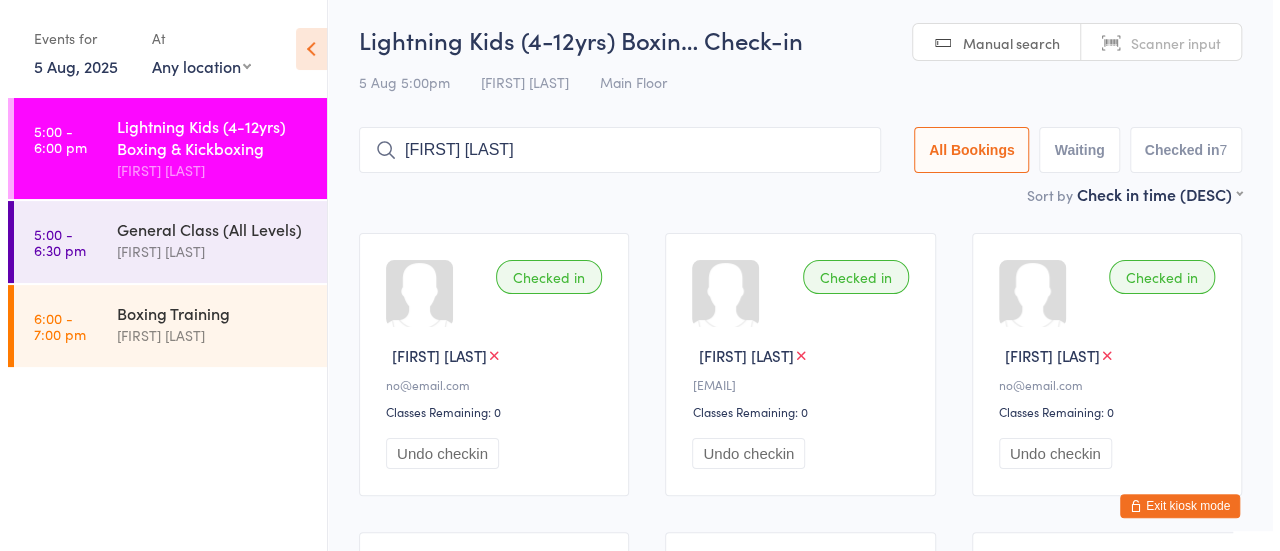 scroll, scrollTop: 0, scrollLeft: 0, axis: both 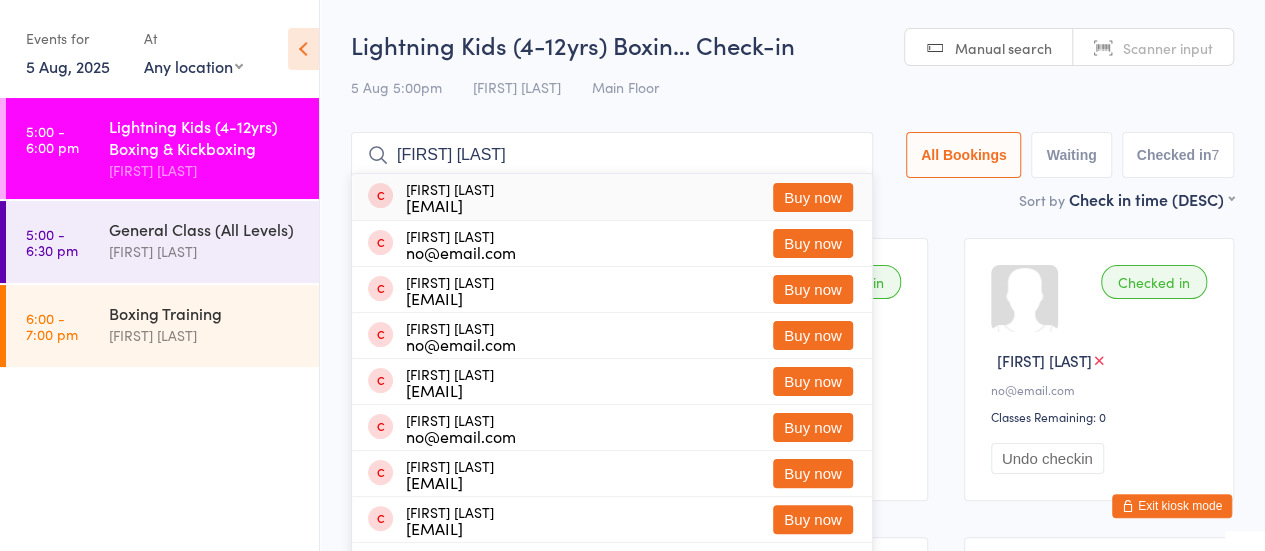 click on "Buy now" at bounding box center (813, 197) 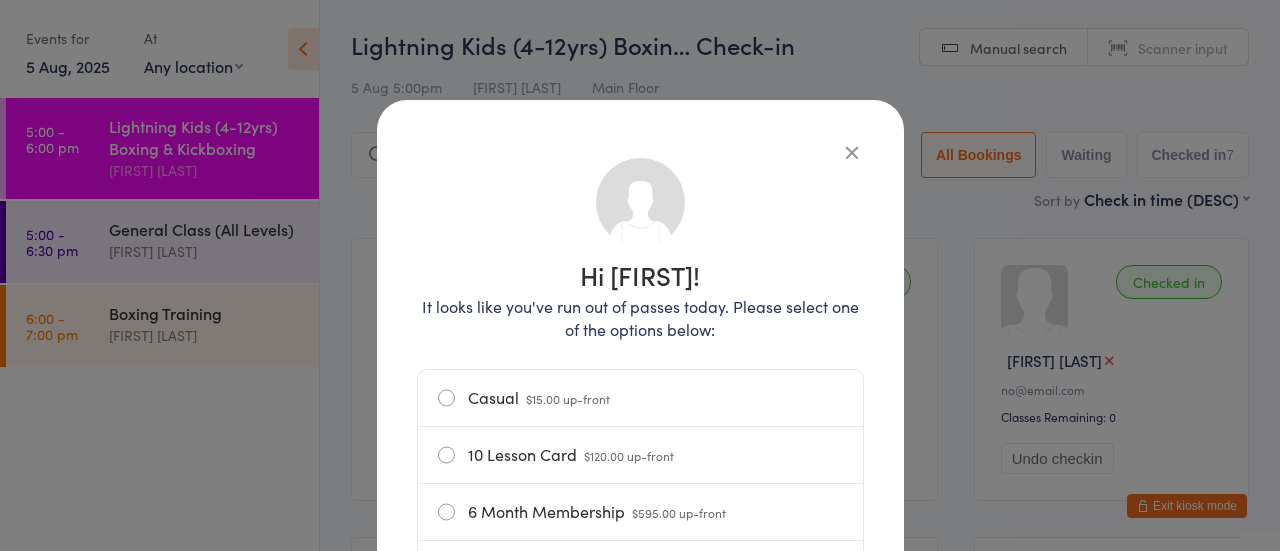 click on "$15.00 up-front" at bounding box center (568, 398) 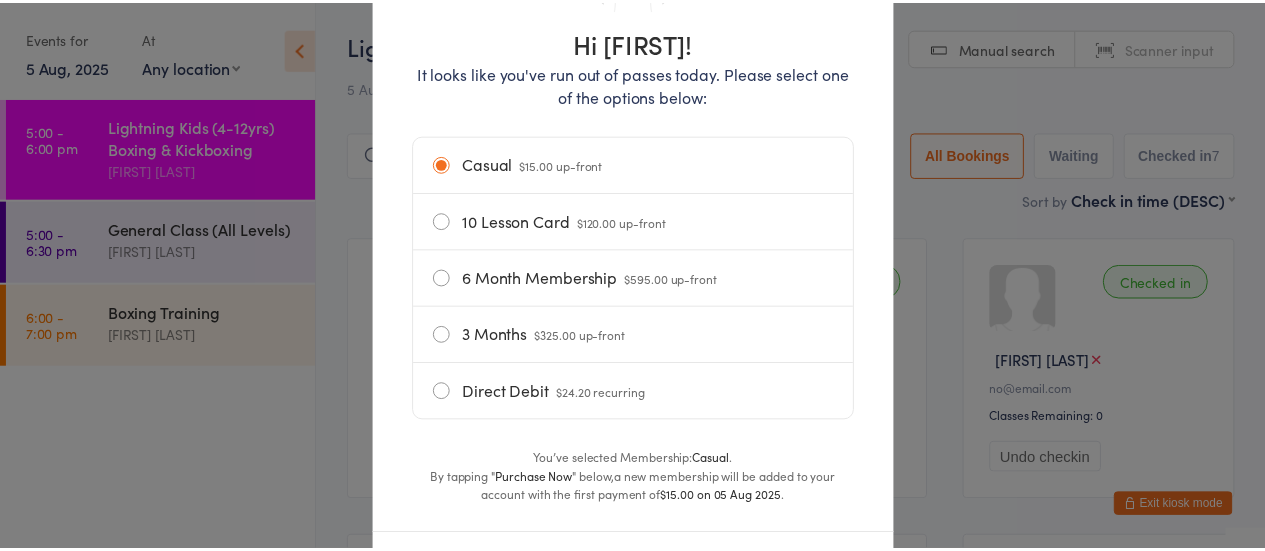 scroll, scrollTop: 340, scrollLeft: 0, axis: vertical 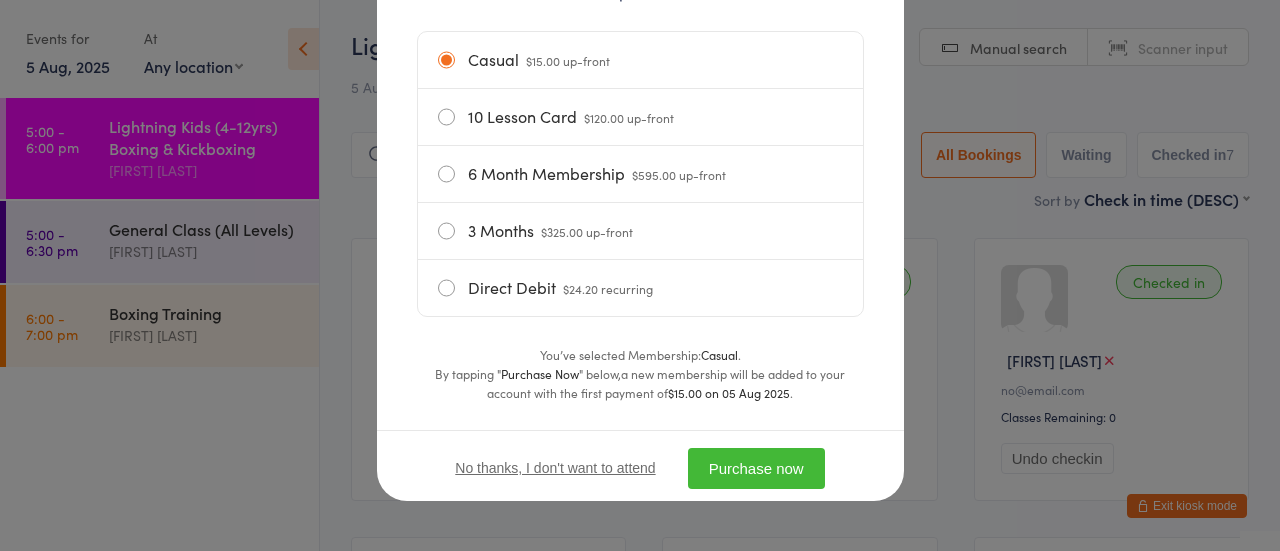 click on "Purchase now" at bounding box center [756, 468] 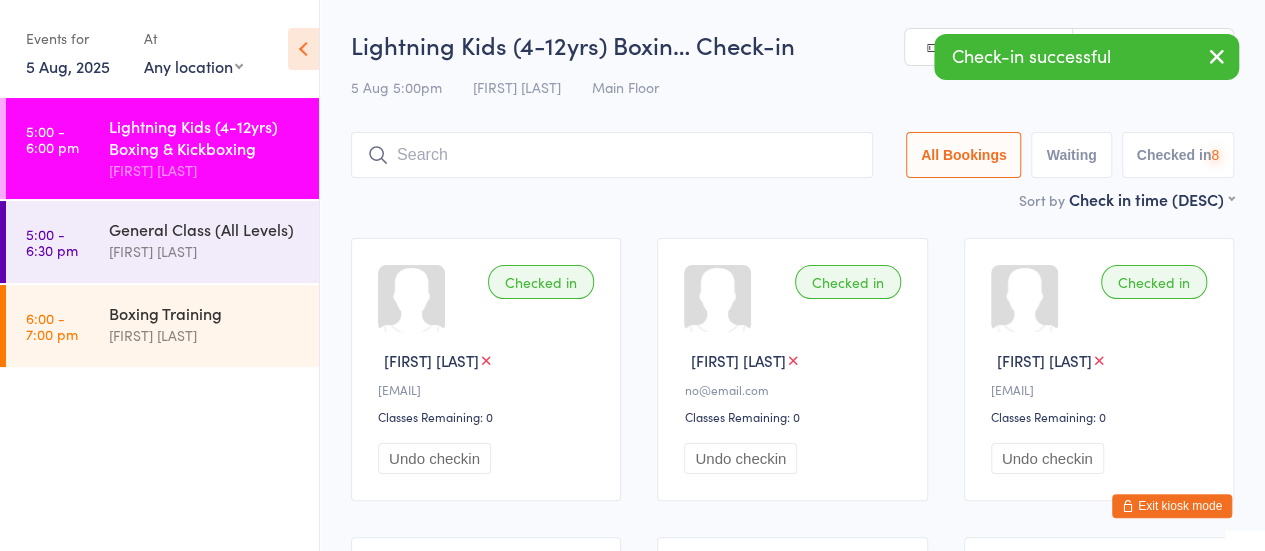 click at bounding box center (612, 155) 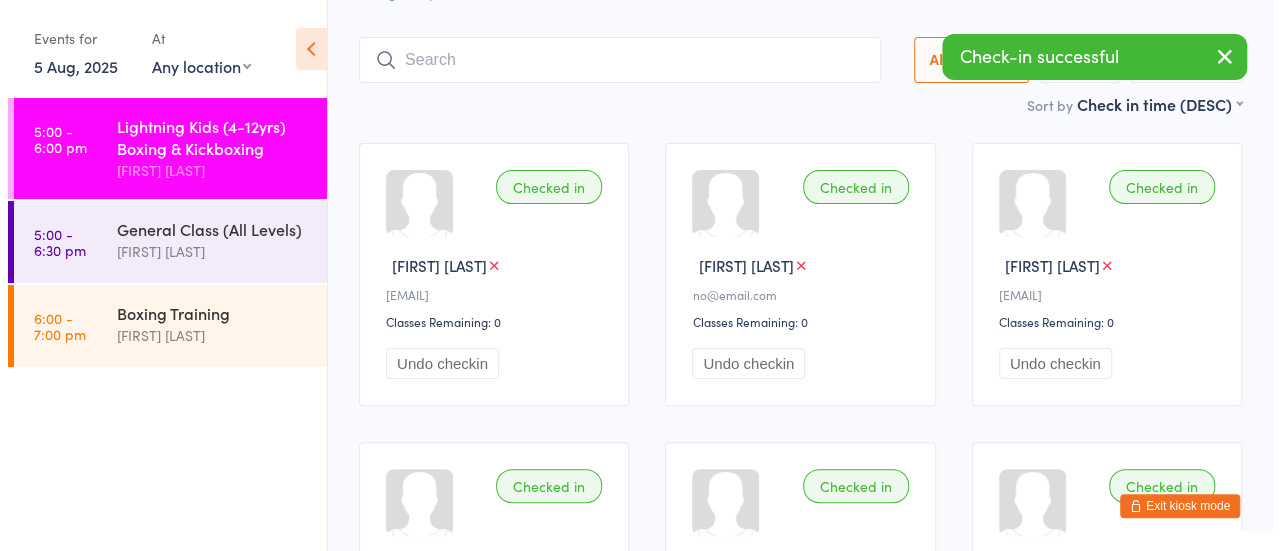 scroll, scrollTop: 133, scrollLeft: 0, axis: vertical 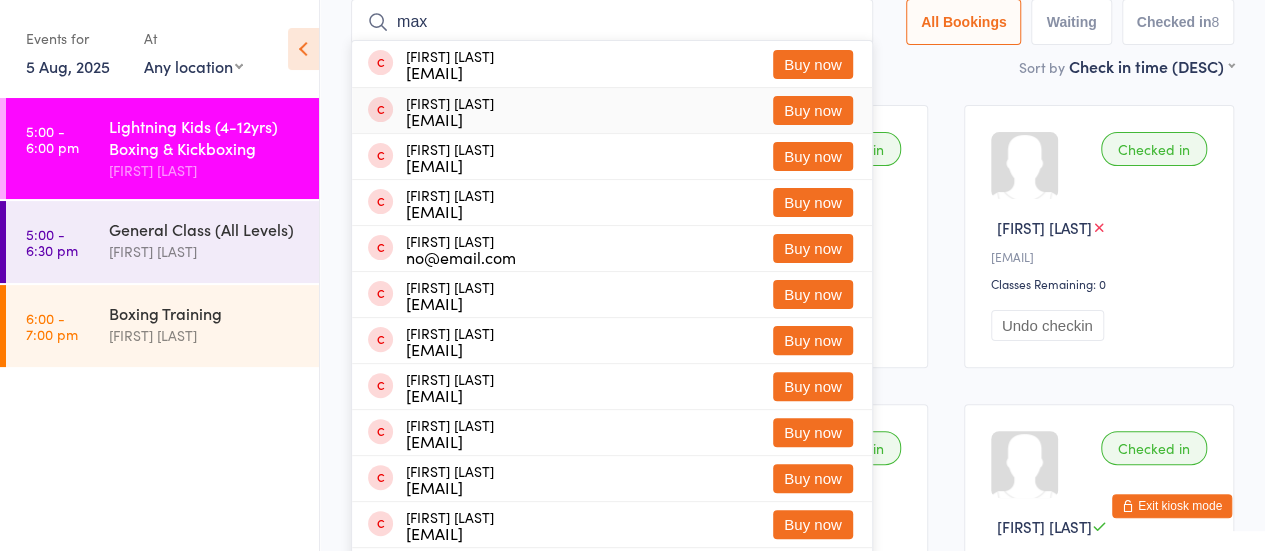 type on "max" 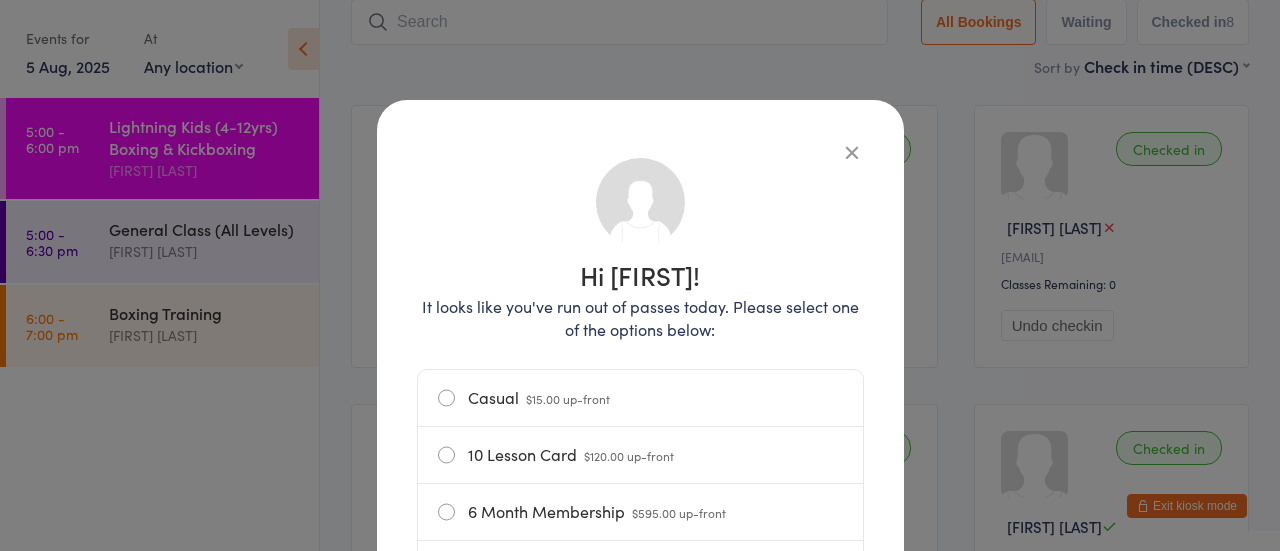 click on "Casual  $15.00 up-front" at bounding box center [640, 398] 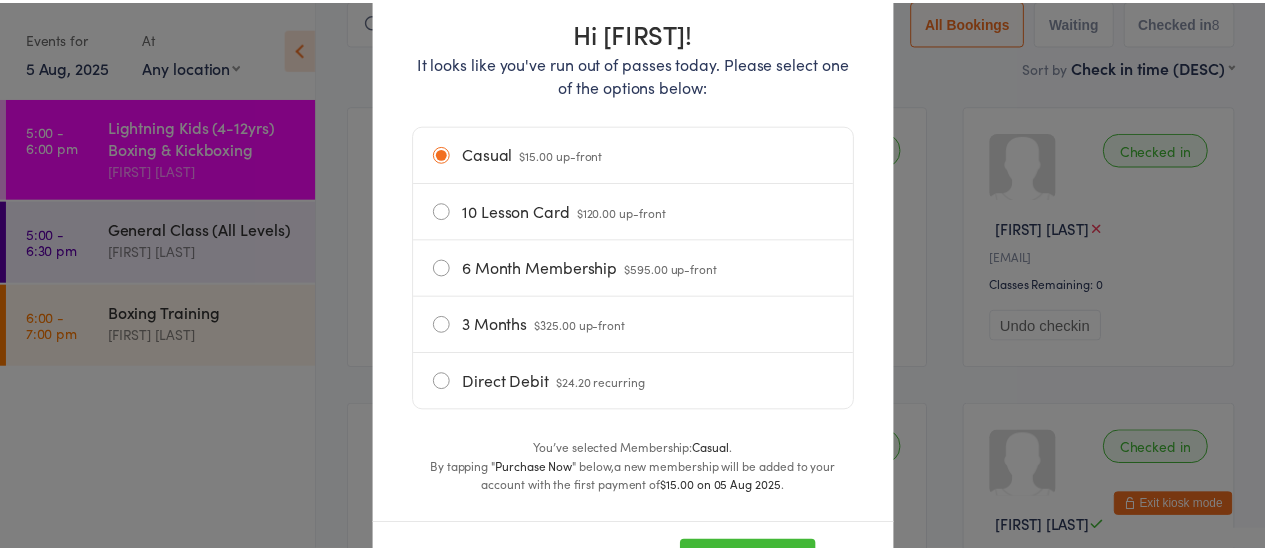 scroll, scrollTop: 340, scrollLeft: 0, axis: vertical 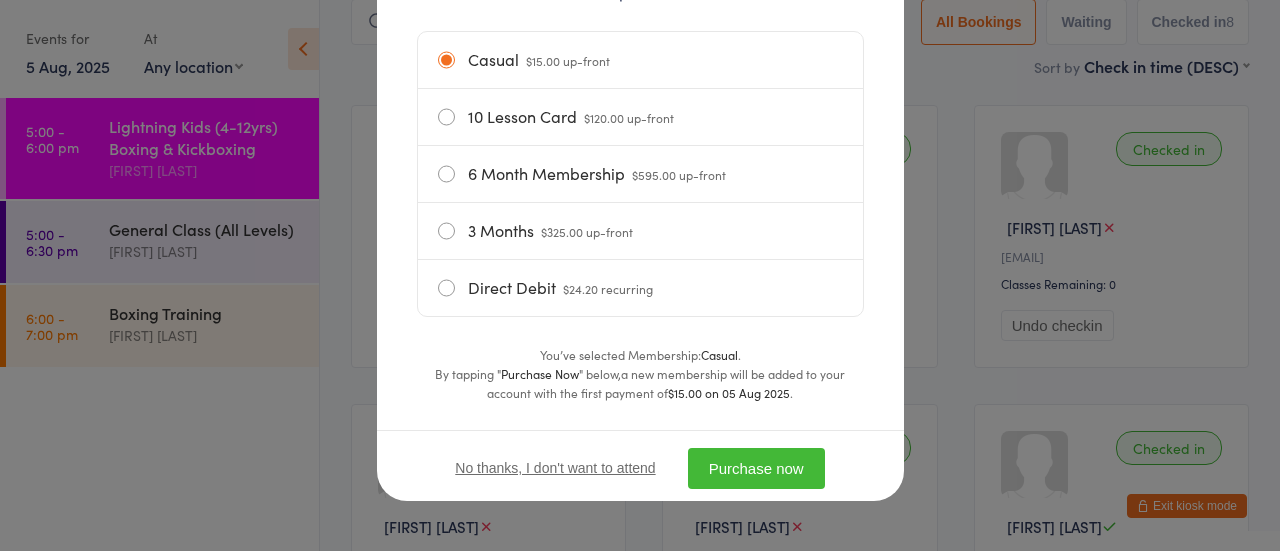 click on "Purchase now" at bounding box center (756, 468) 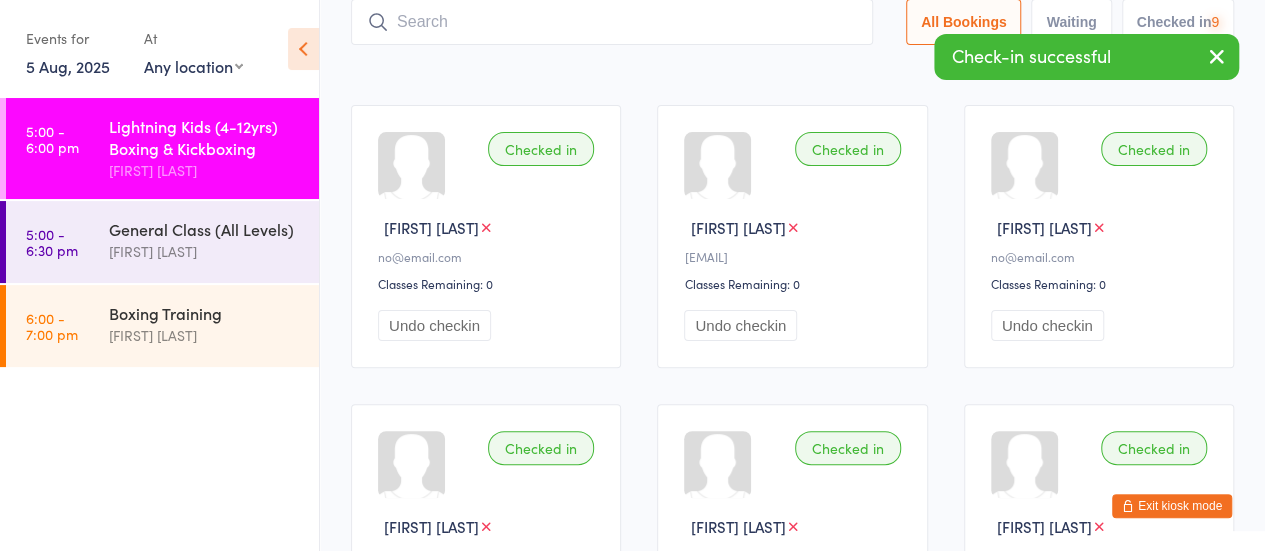 click at bounding box center [612, 22] 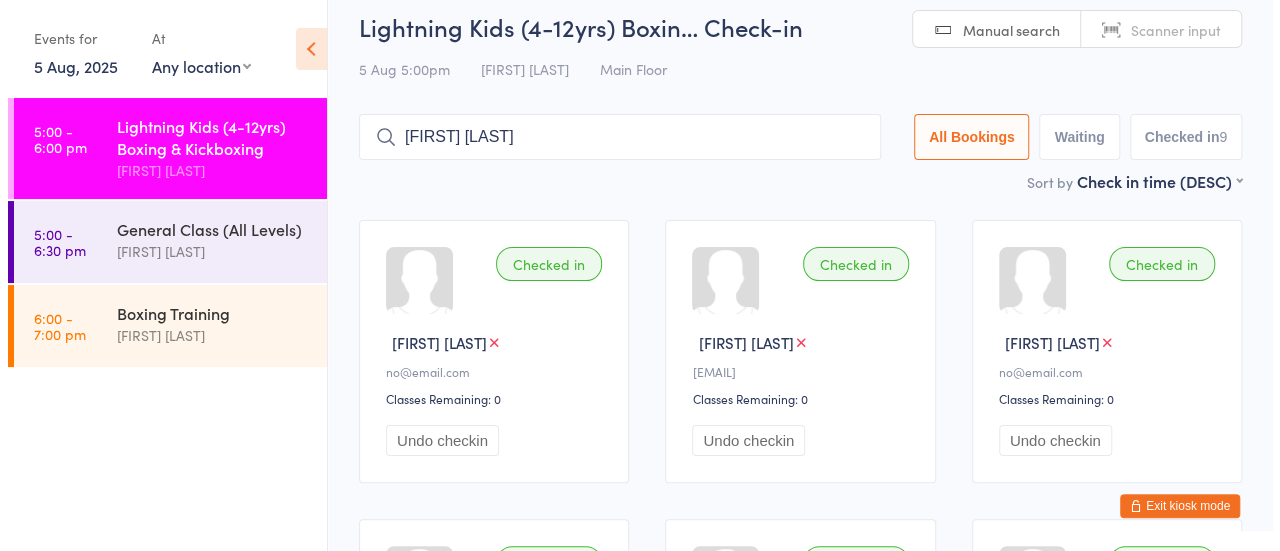 scroll, scrollTop: 0, scrollLeft: 0, axis: both 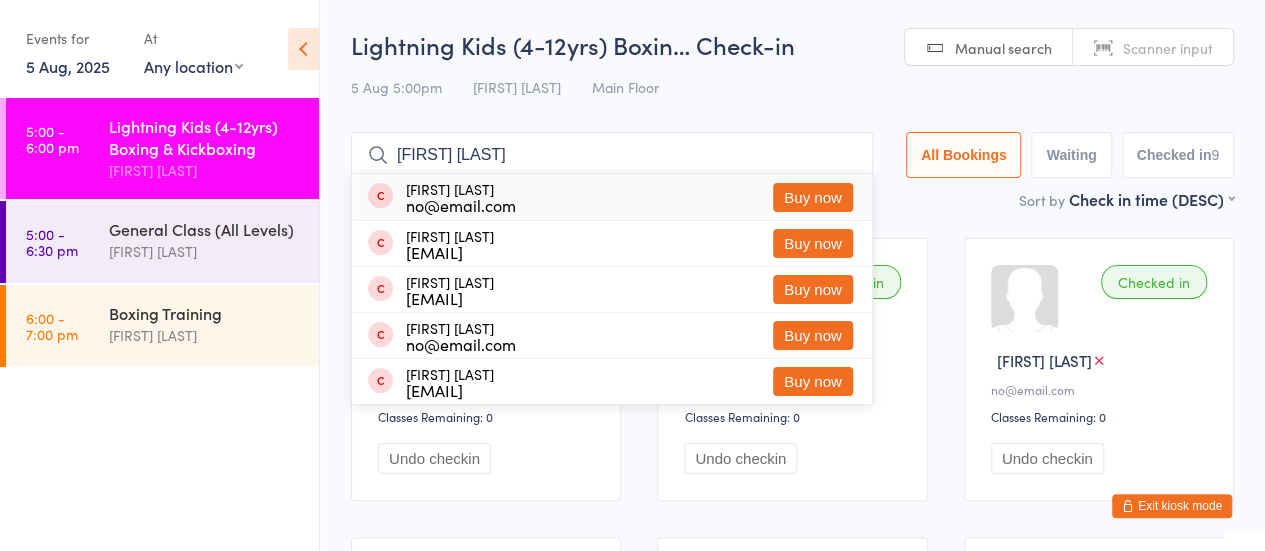 type on "[FIRST] [LAST]" 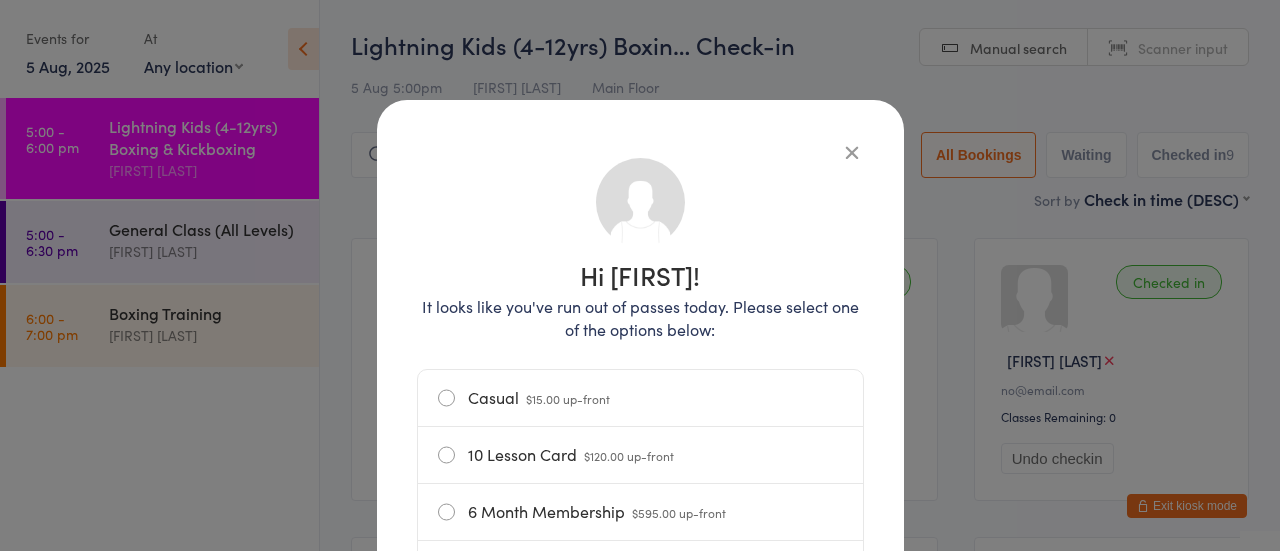 click on "Casual  $15.00 up-front" at bounding box center (640, 398) 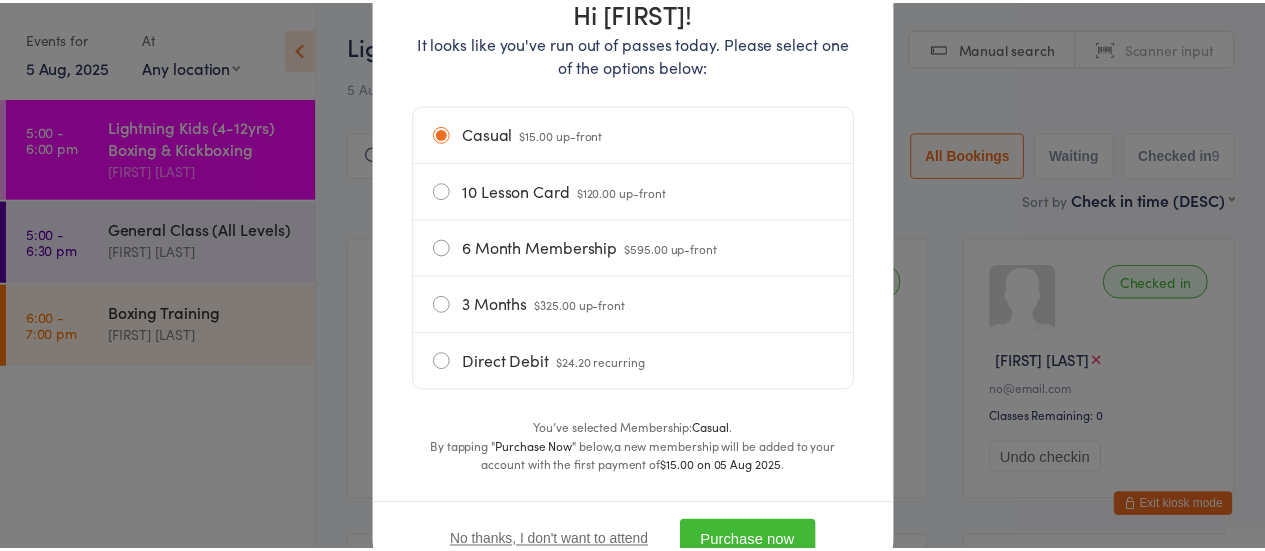 scroll, scrollTop: 340, scrollLeft: 0, axis: vertical 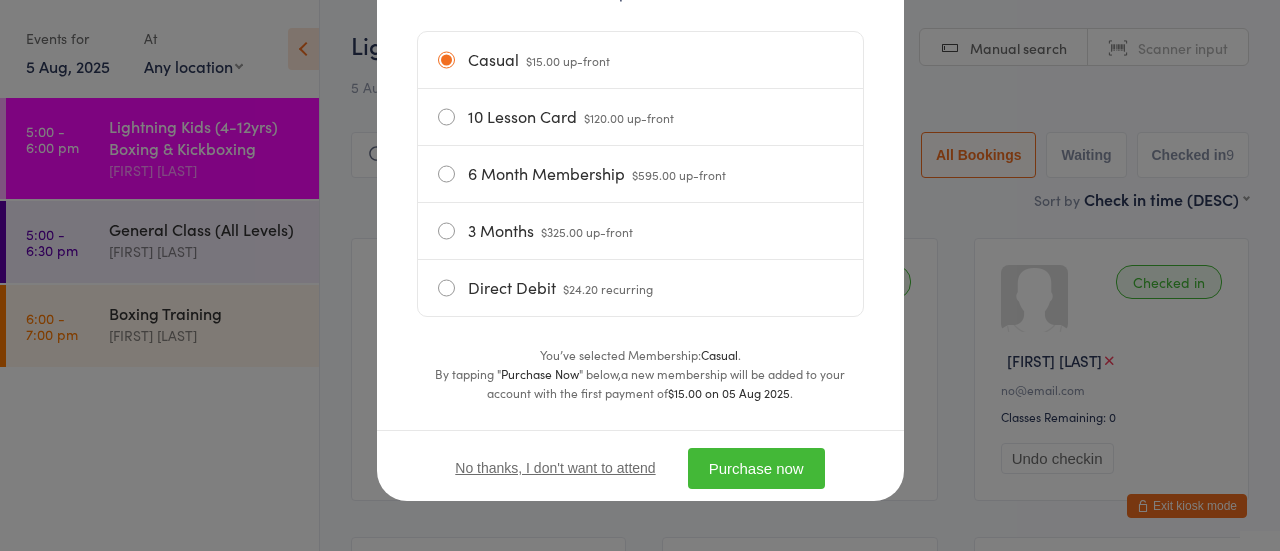 click on "Hi [FIRST]! It looks like you've run out of passes today. Please select one of the options below: Casual  $15.00 up-front 10 Lesson Card  $120.00 up-front 6 Month Membership  $595.00 up-front 3 Months  $325.00 up-front Direct Debit  $24.20 recurring You’ve selected Membership:  Casual . By tapping " Purchase Now " below,  a new membership will be added to your account with the first payment of  $15.00 on 05 Aug 2025 . No thanks, I don't want to attend Purchase now" at bounding box center (640, 161) 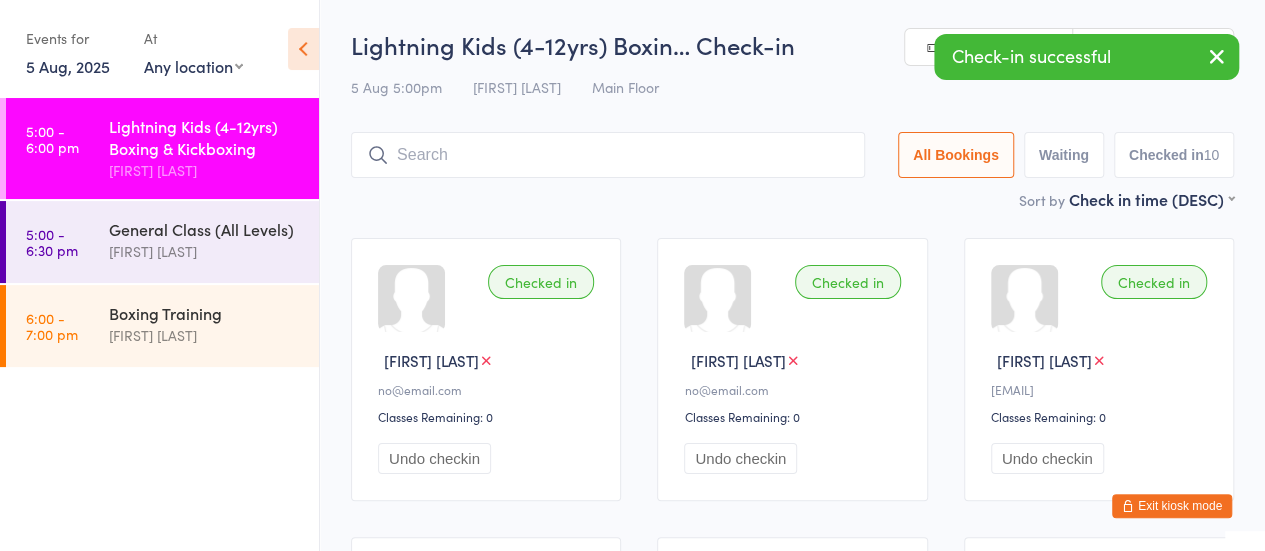 click at bounding box center (608, 155) 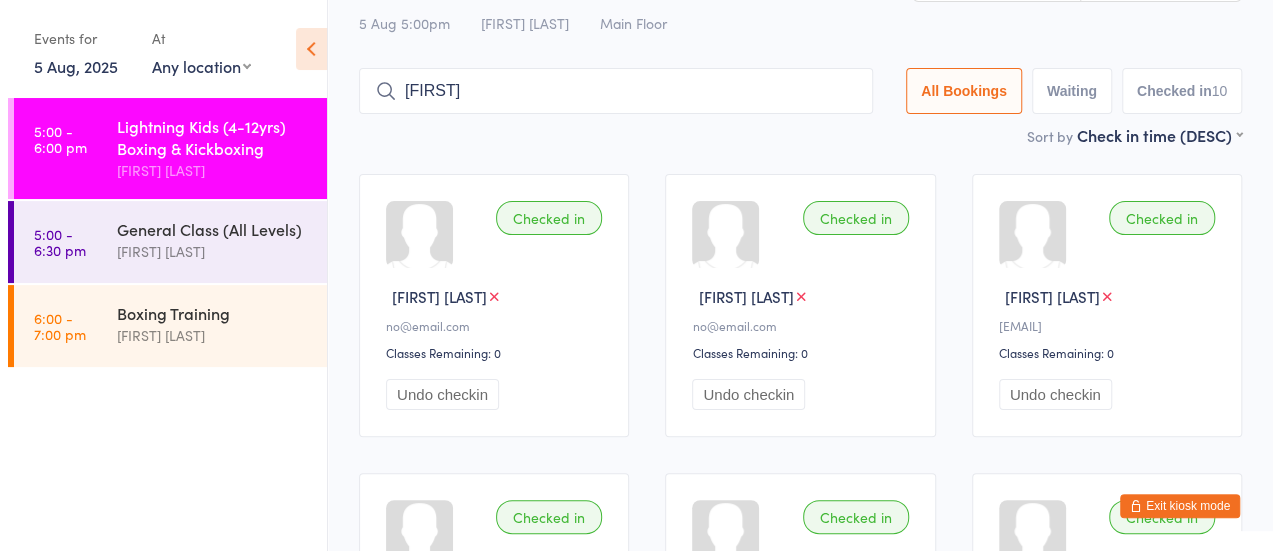 scroll, scrollTop: 0, scrollLeft: 0, axis: both 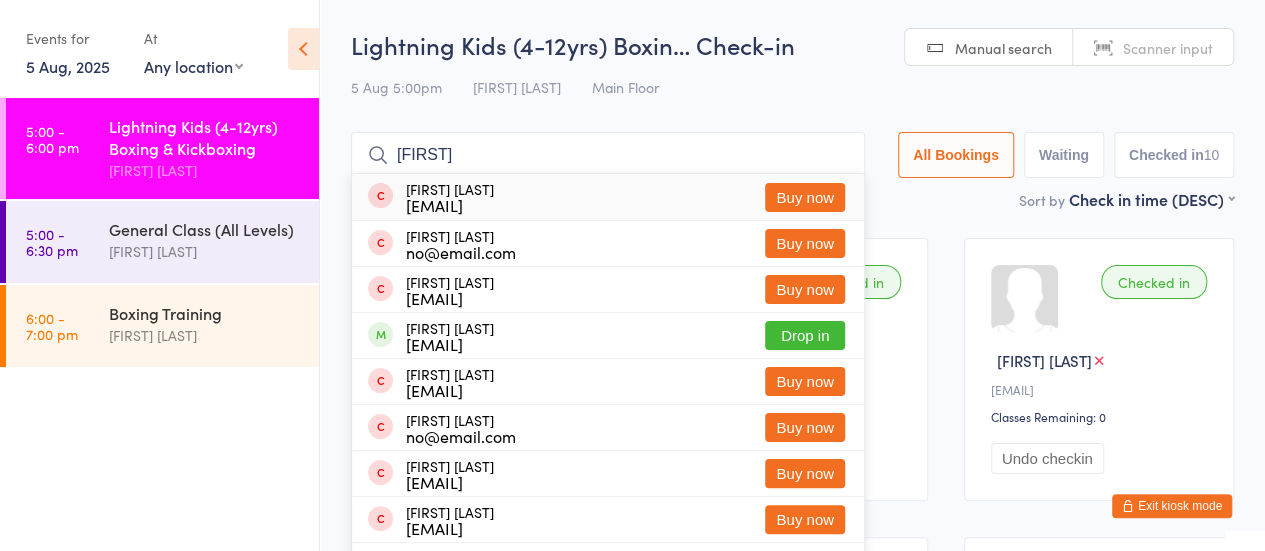 type on "[FIRST]" 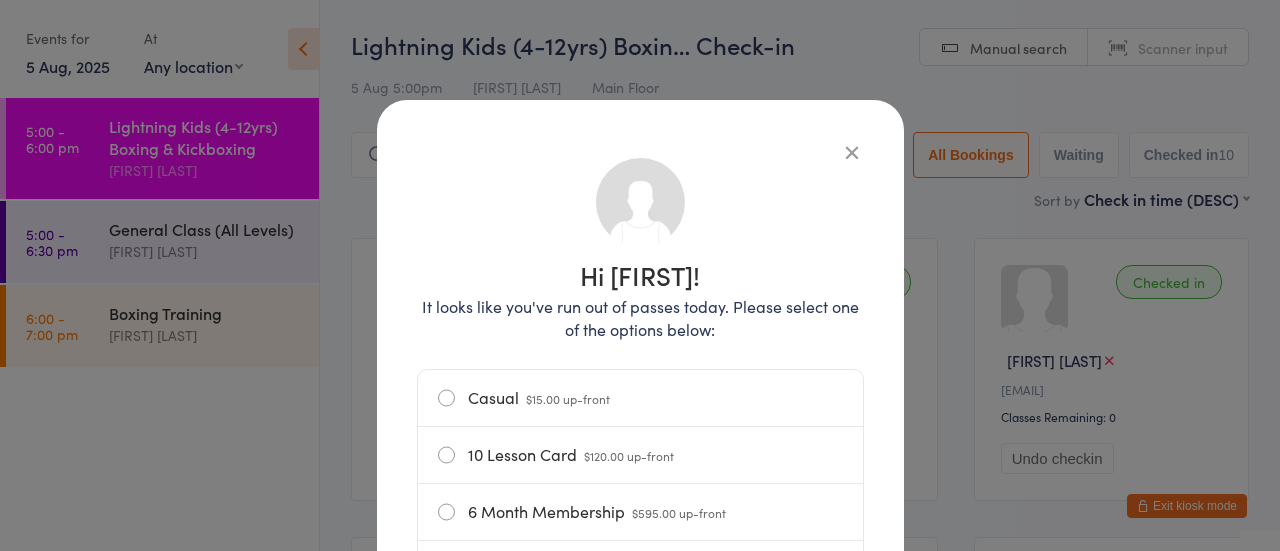 click on "Casual  $15.00 up-front" at bounding box center (640, 398) 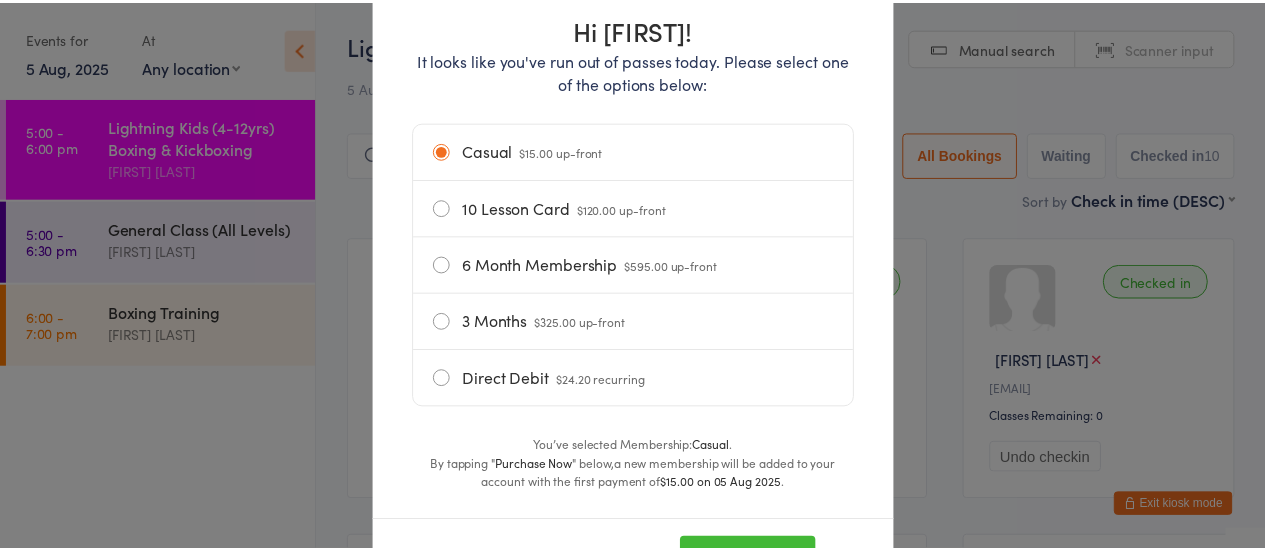 scroll, scrollTop: 340, scrollLeft: 0, axis: vertical 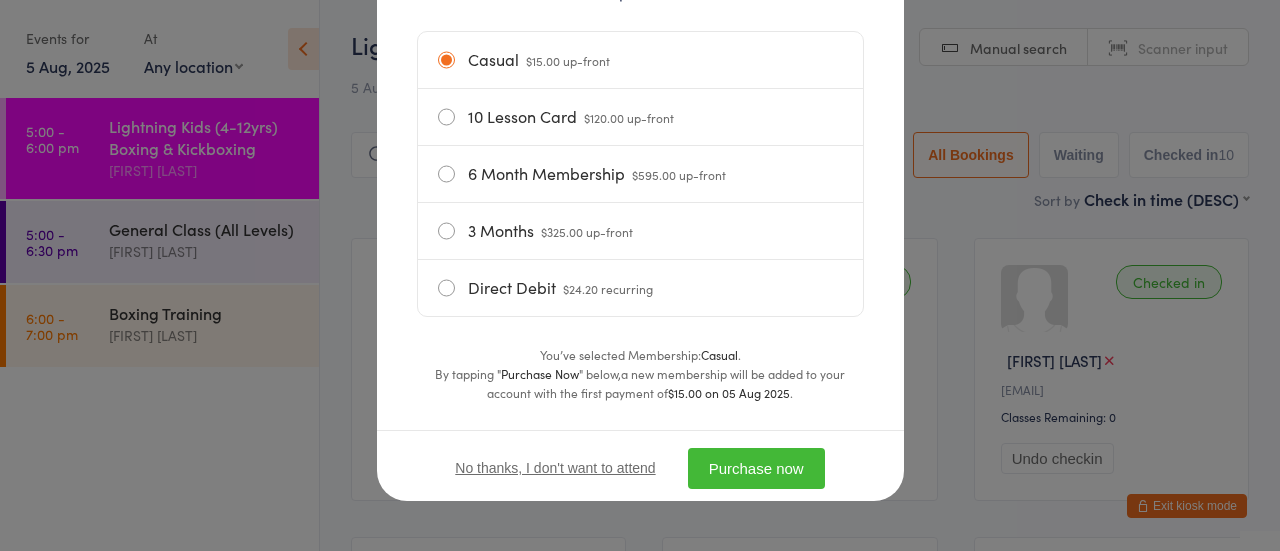 click on "Purchase now" at bounding box center [756, 468] 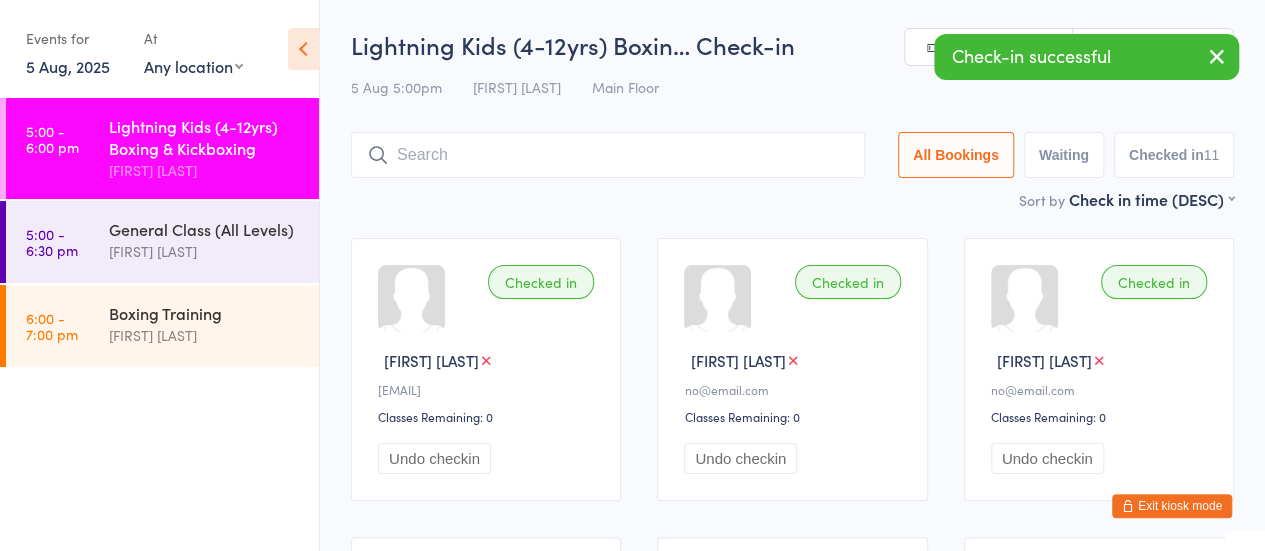 click on "Checked in [FIRST] [LAST]  [EMAIL] Classes Remaining: 0    Undo checkin" at bounding box center (1099, 369) 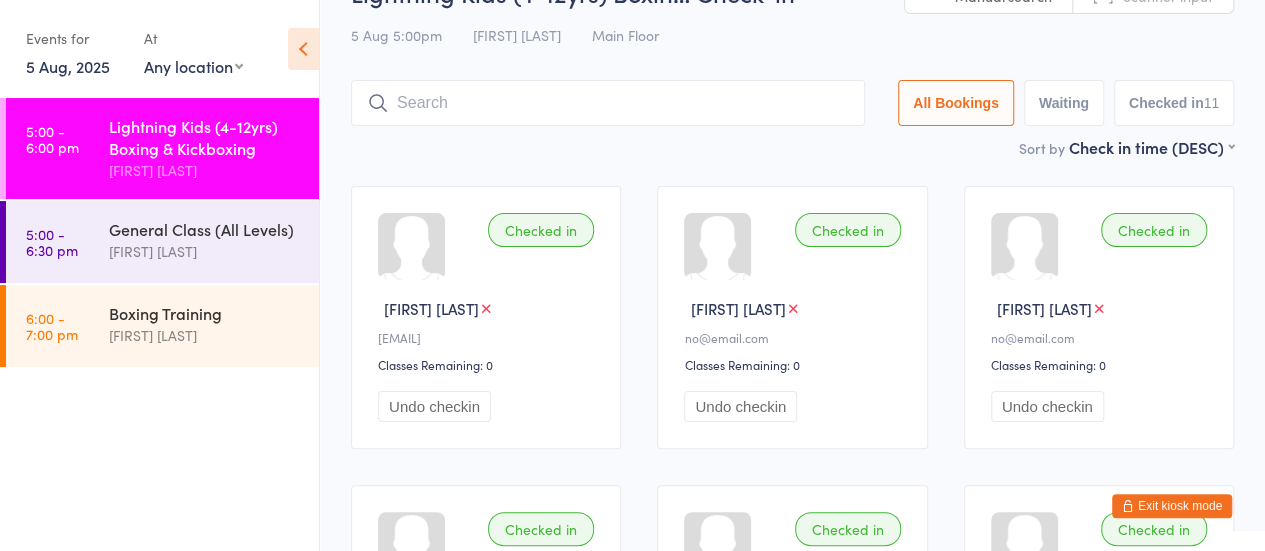scroll, scrollTop: 0, scrollLeft: 0, axis: both 